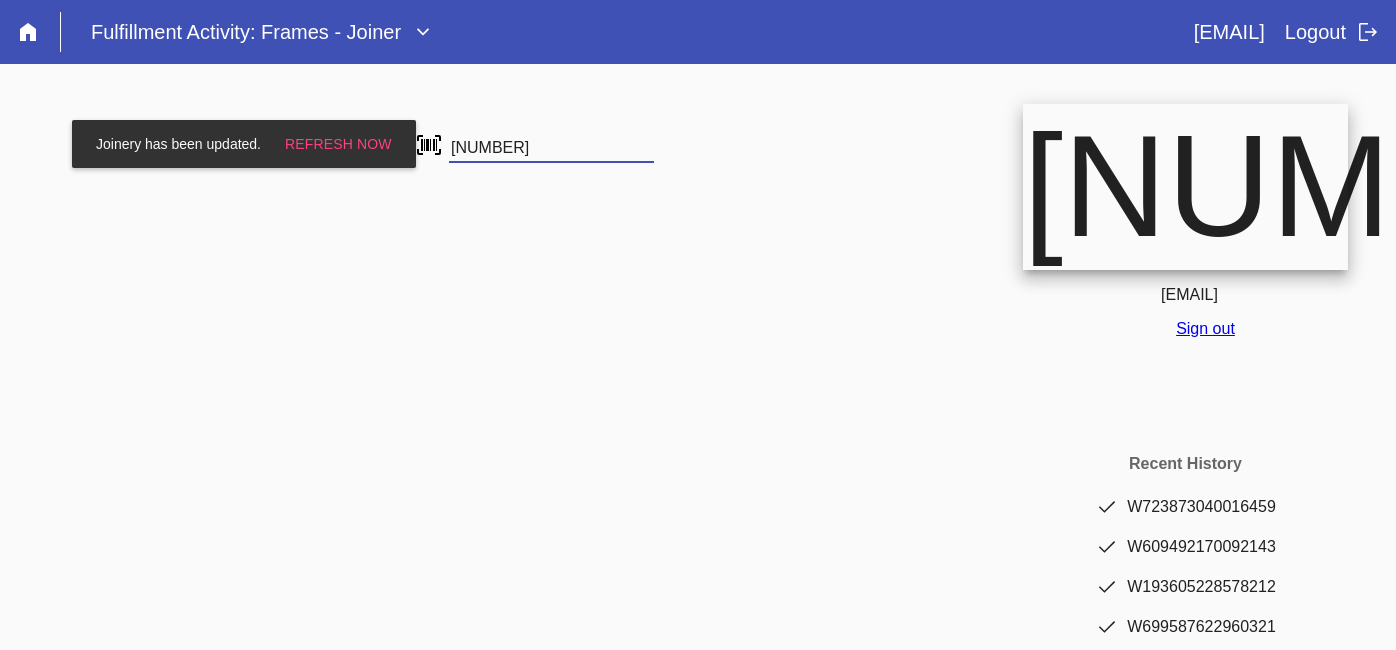 scroll, scrollTop: 0, scrollLeft: 0, axis: both 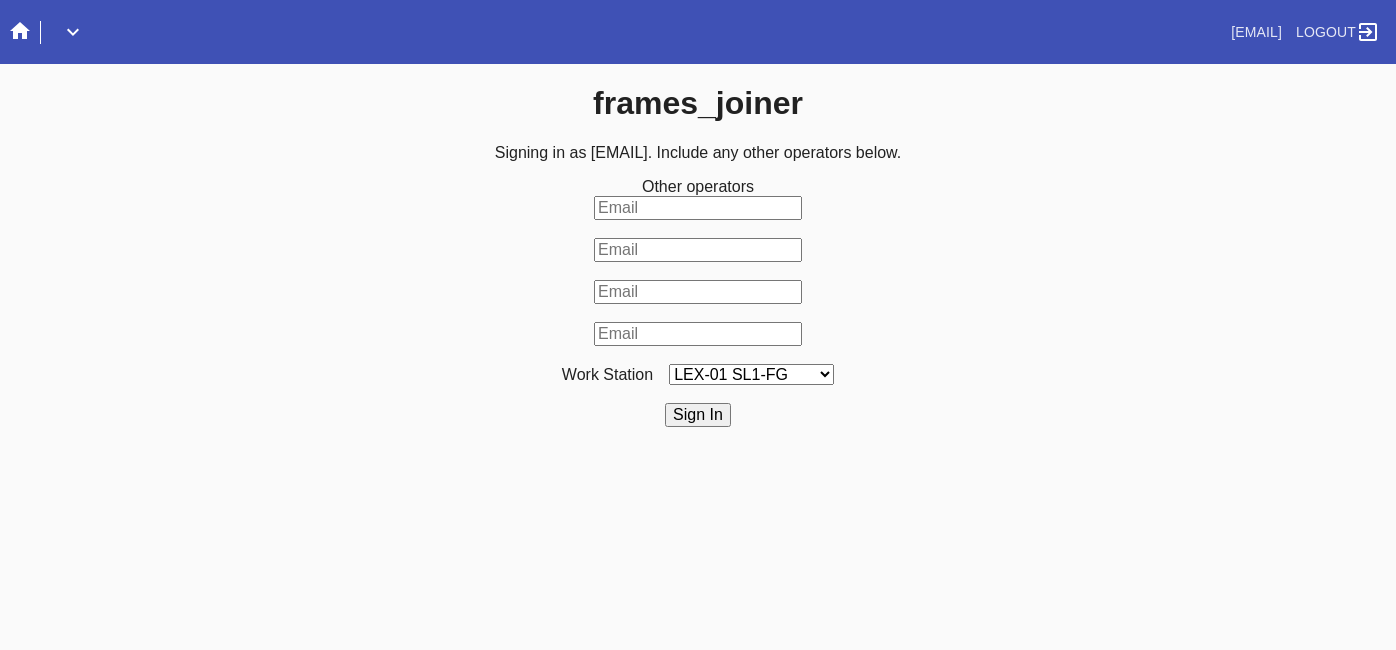 click on "LEX-01 SL1-FG
LEX-01 SL2-FG
LAS-01 Saw Line 1
LEX-01 SL3-FG
LEX-01 Saw 4
LAS-01 Saw Line 2
ELP-01 Saw Line 1
ELP-01 Saw Line 2
LEX-03 Saw 1
LEX-03 Saw 2
DCA-05 Saw Line A" at bounding box center (751, 374) 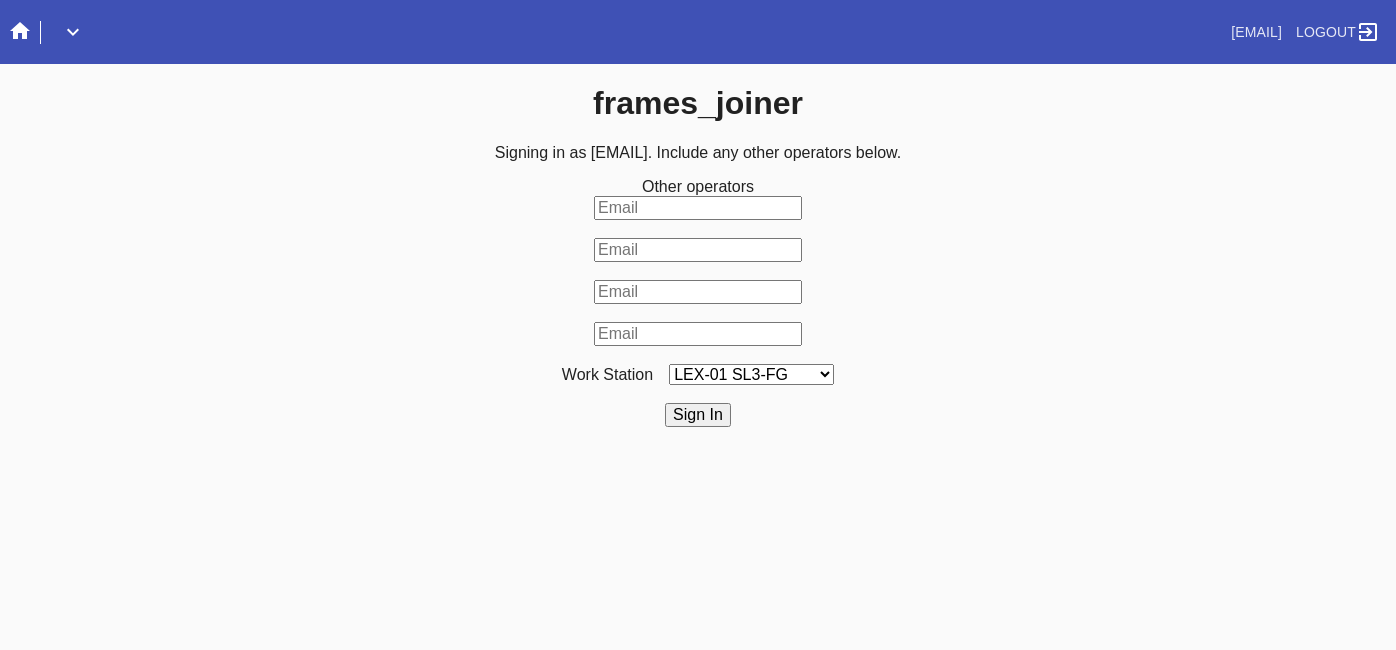 click on "LEX-01 SL1-FG
LEX-01 SL2-FG
LAS-01 Saw Line 1
LEX-01 SL3-FG
LEX-01 Saw 4
LAS-01 Saw Line 2
ELP-01 Saw Line 1
ELP-01 Saw Line 2
LEX-03 Saw 1
LEX-03 Saw 2
DCA-05 Saw Line A" at bounding box center [751, 374] 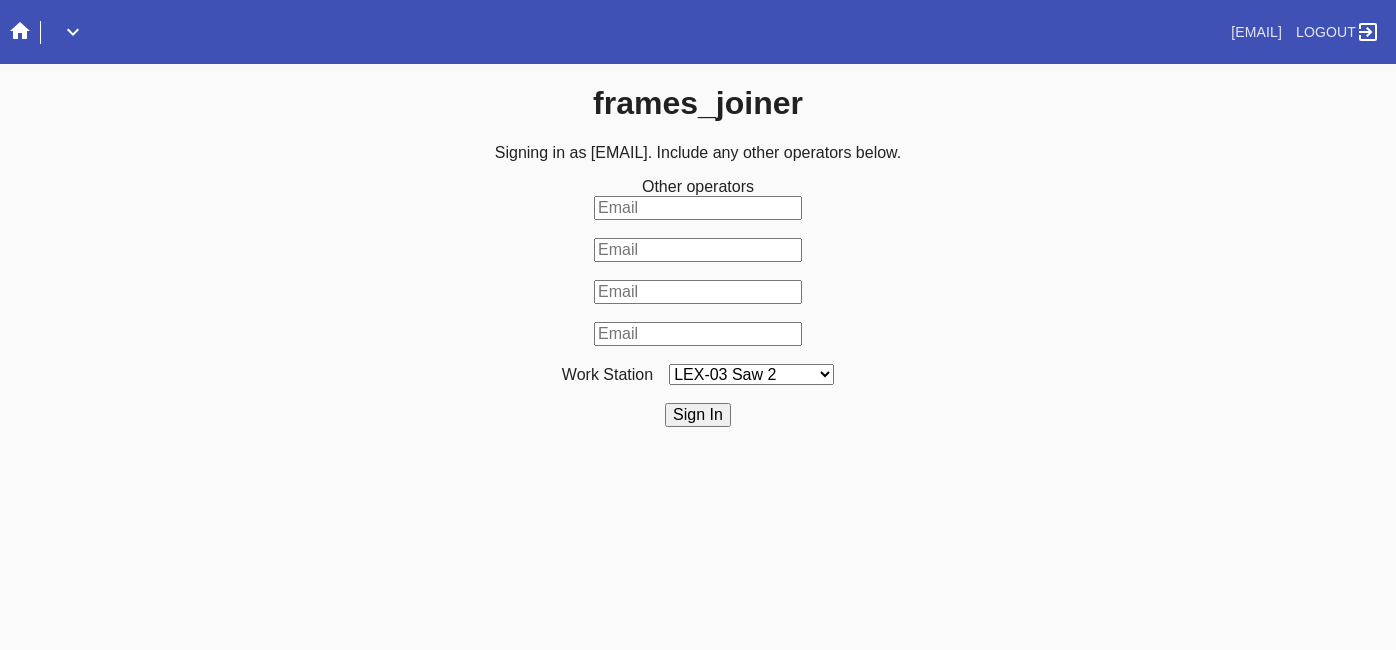 click on "LEX-01 SL1-FG
LEX-01 SL2-FG
LAS-01 Saw Line 1
LEX-01 SL3-FG
LEX-01 Saw 4
LAS-01 Saw Line 2
ELP-01 Saw Line 1
ELP-01 Saw Line 2
LEX-03 Saw 1
LEX-03 Saw 2
DCA-05 Saw Line A" at bounding box center [751, 374] 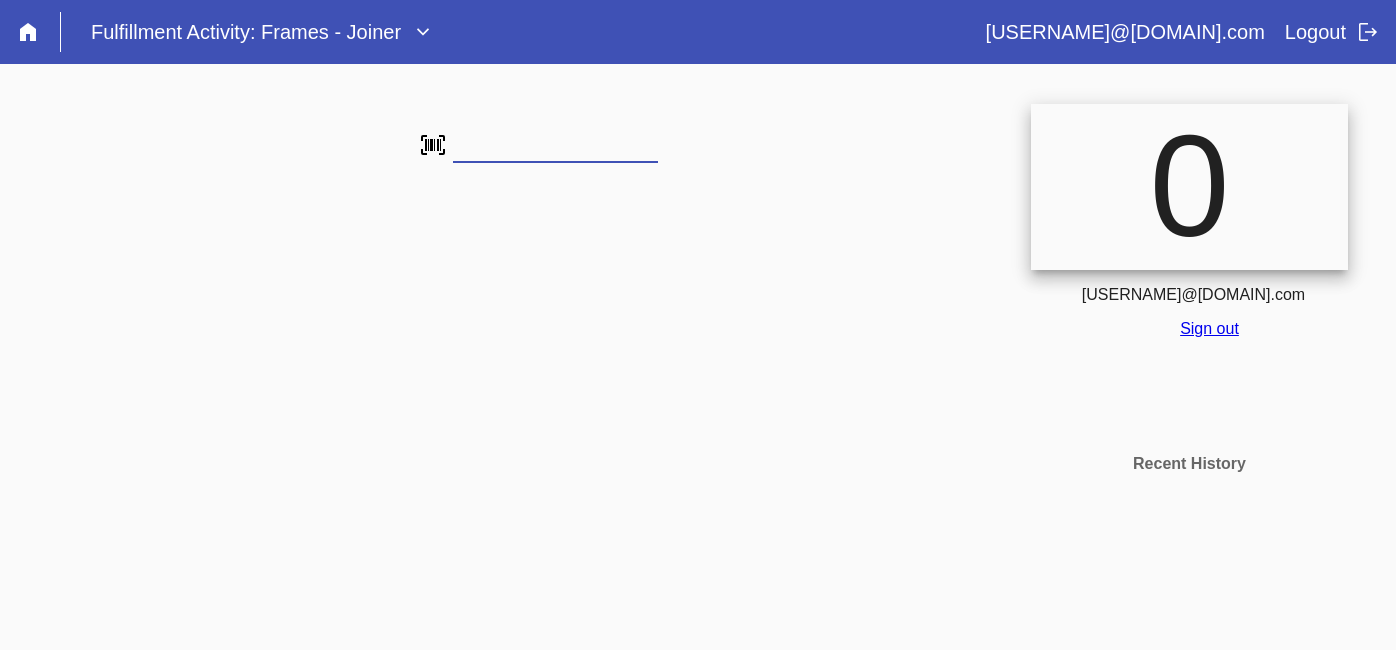 scroll, scrollTop: 0, scrollLeft: 0, axis: both 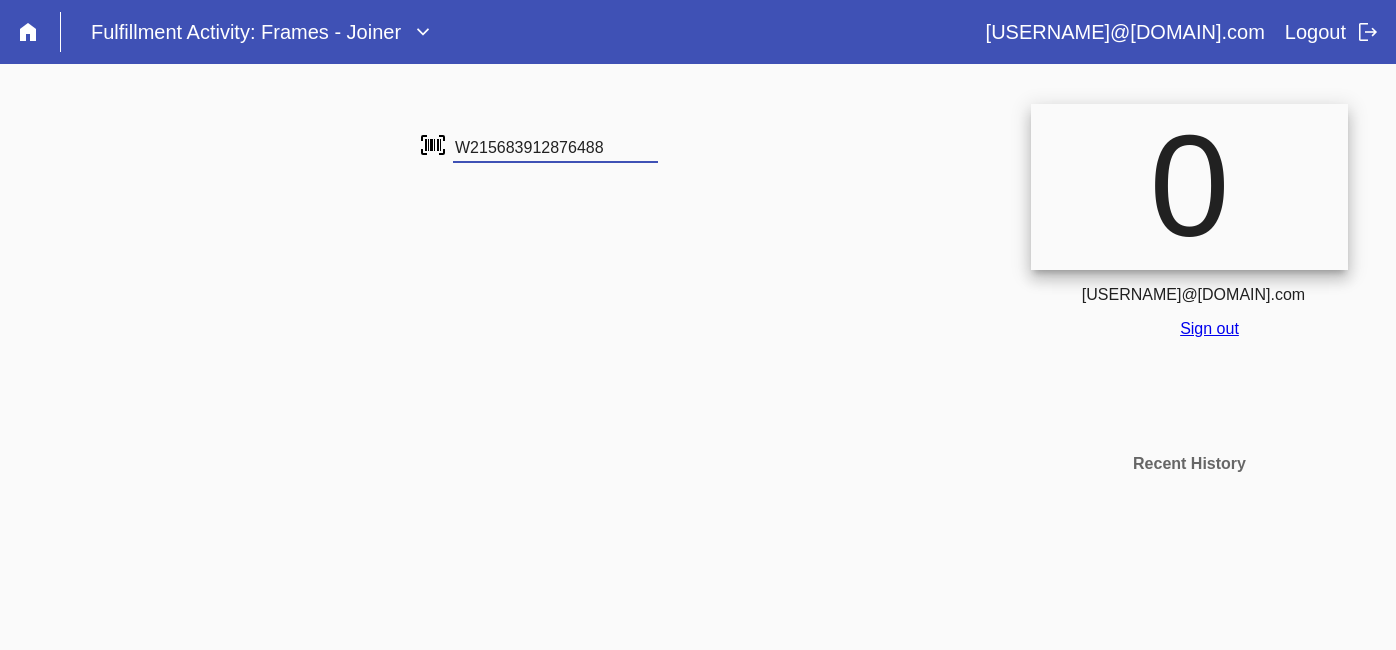 type on "W215683912876488" 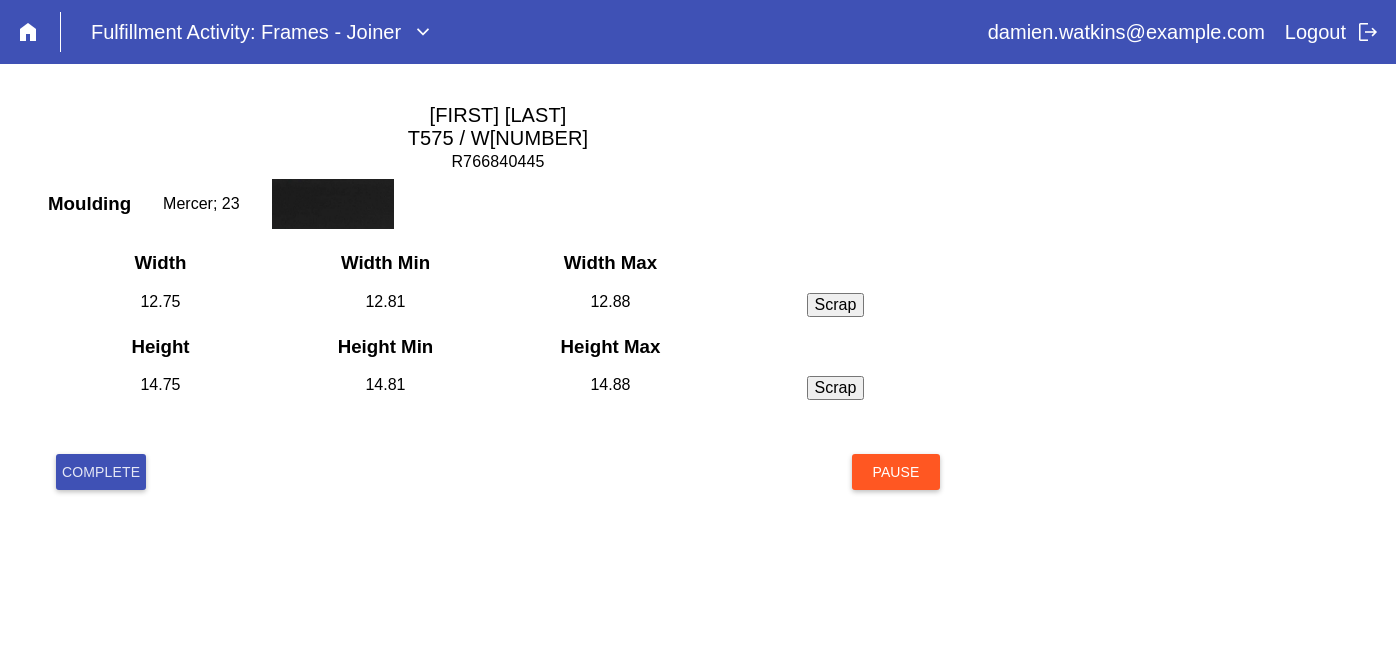 scroll, scrollTop: 0, scrollLeft: 0, axis: both 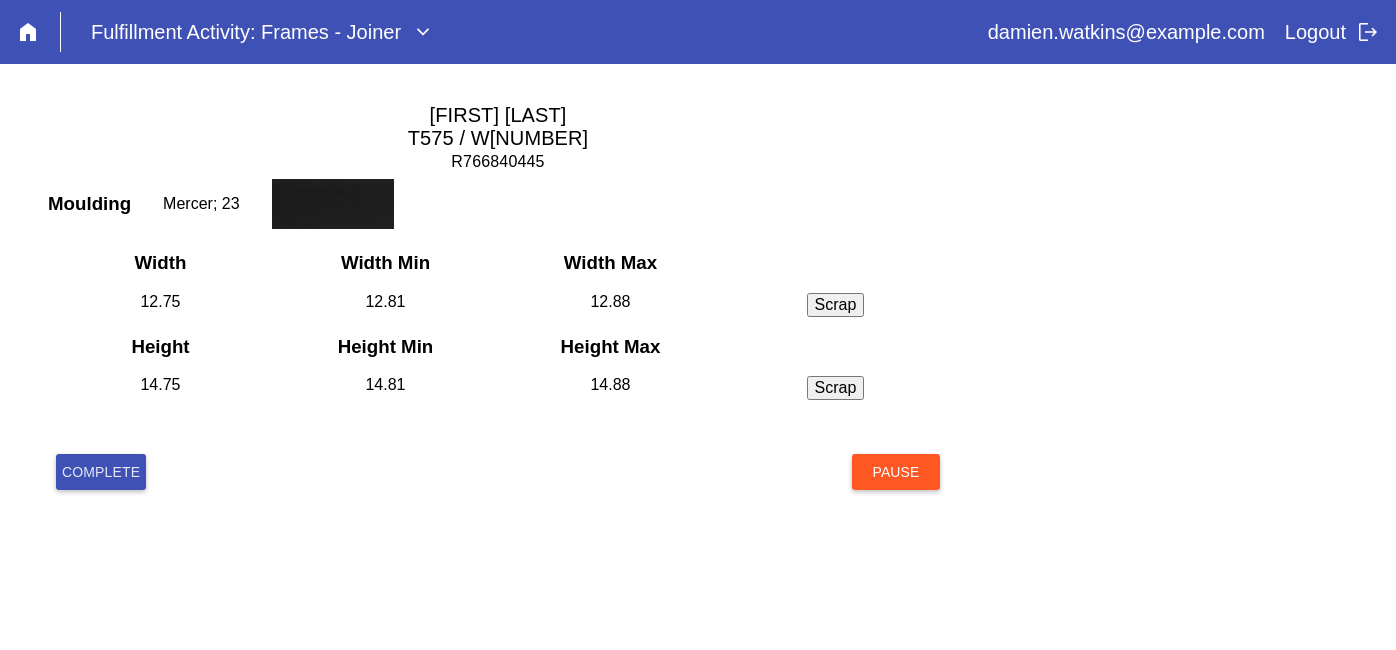 click on "Complete" at bounding box center (101, 472) 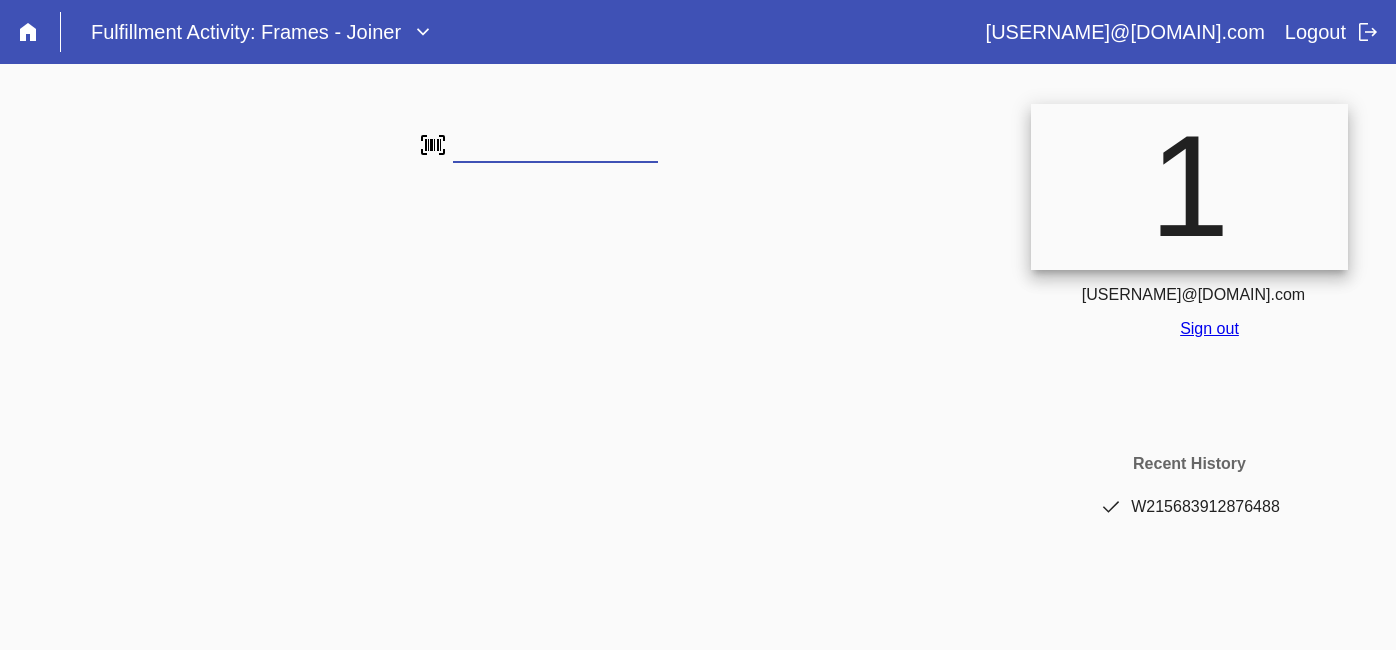 scroll, scrollTop: 0, scrollLeft: 0, axis: both 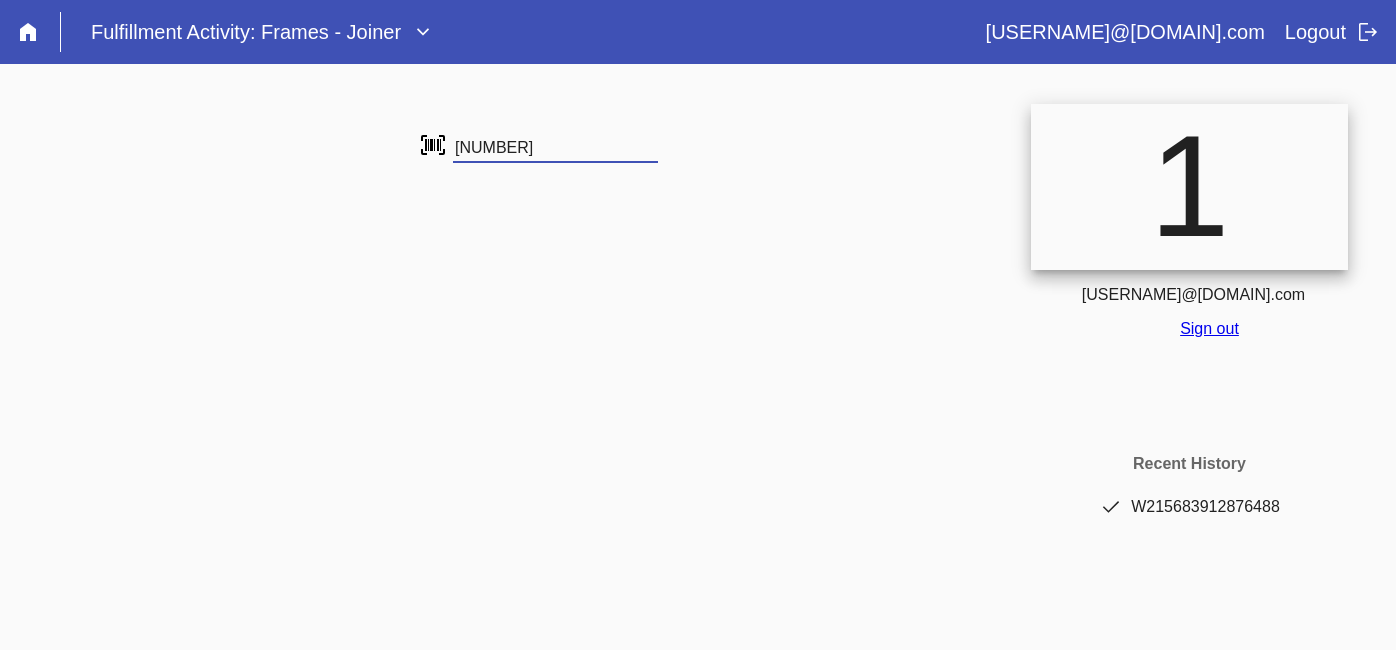 type on "[NUMBER]" 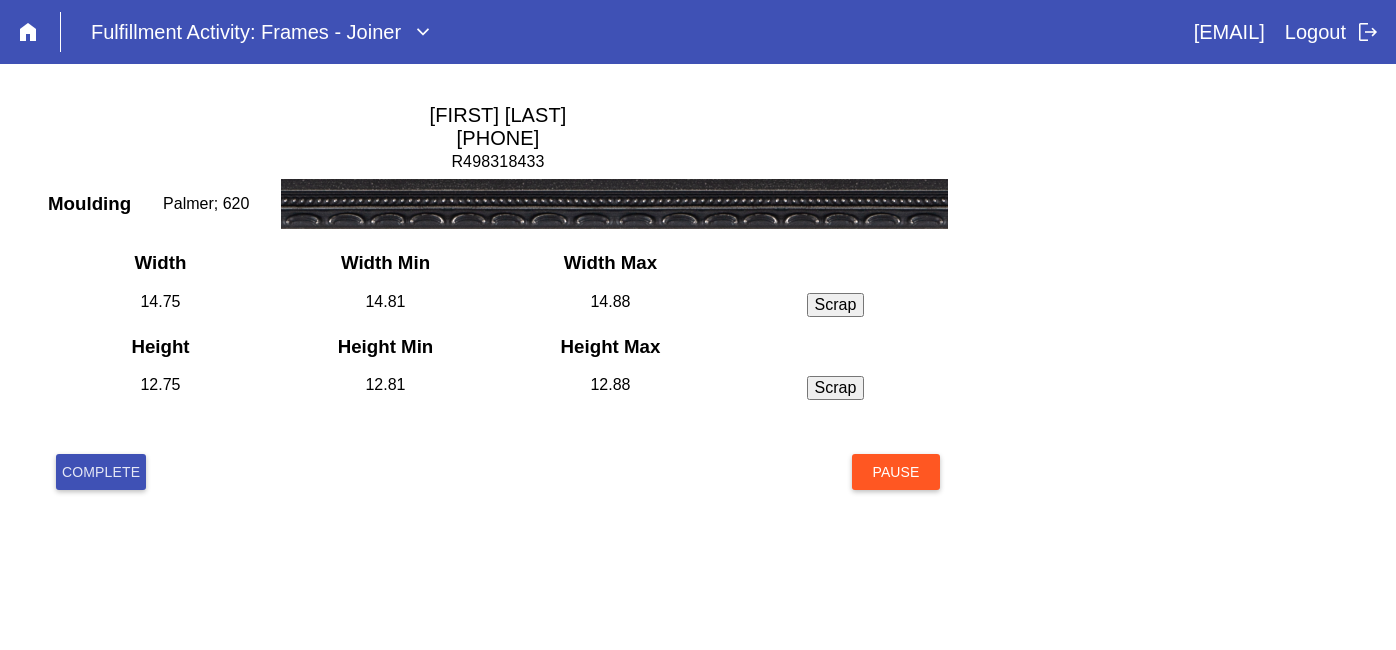 scroll, scrollTop: 0, scrollLeft: 0, axis: both 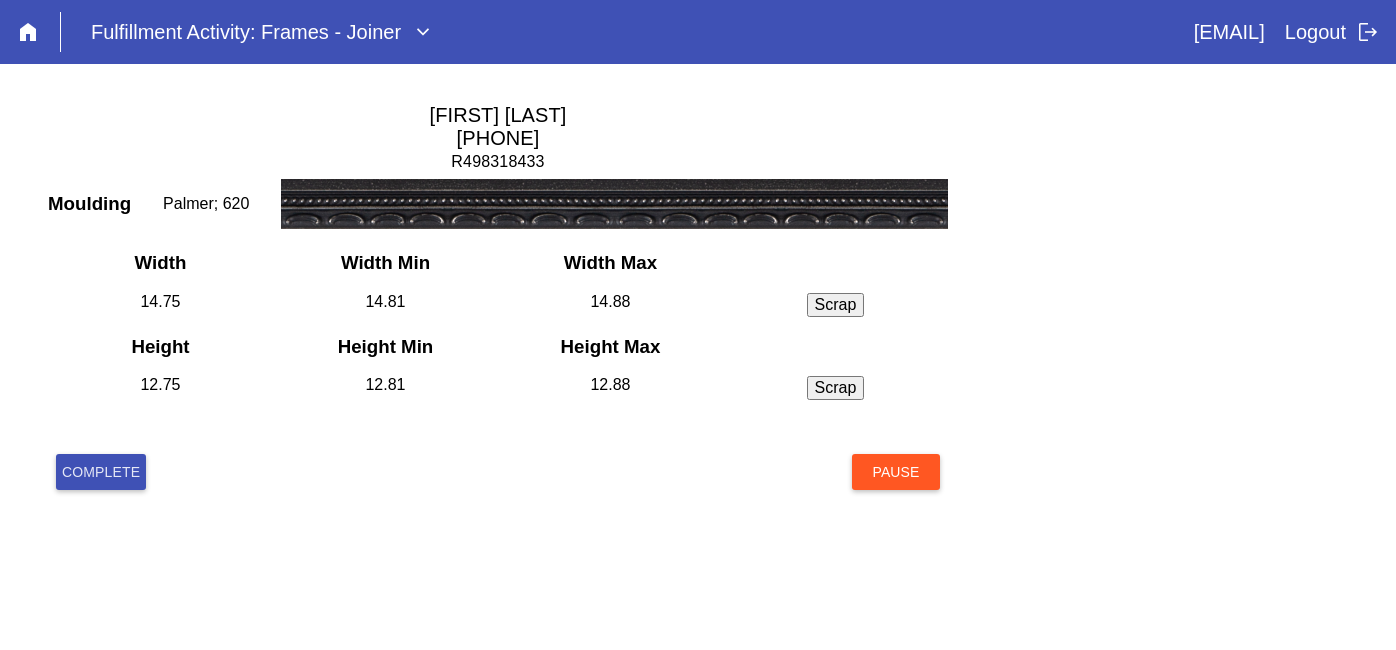 click on "Complete" at bounding box center [101, 472] 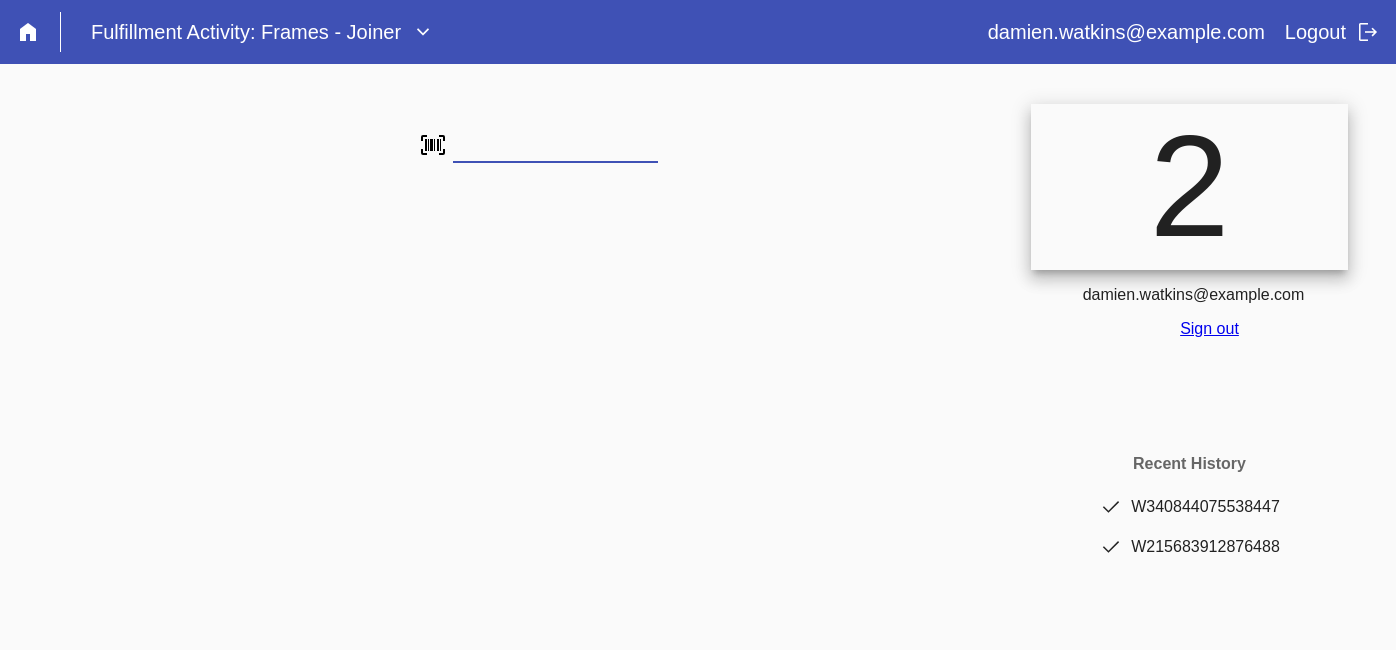 scroll, scrollTop: 0, scrollLeft: 0, axis: both 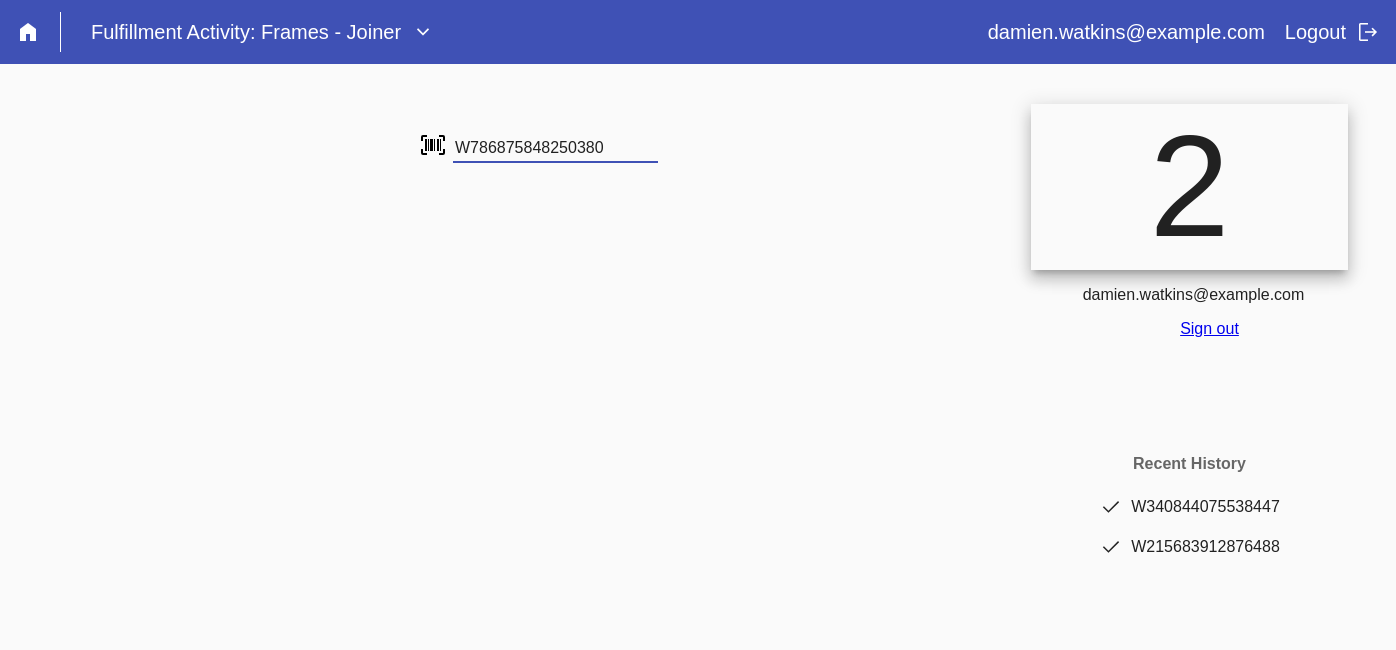 type on "W786875848250380" 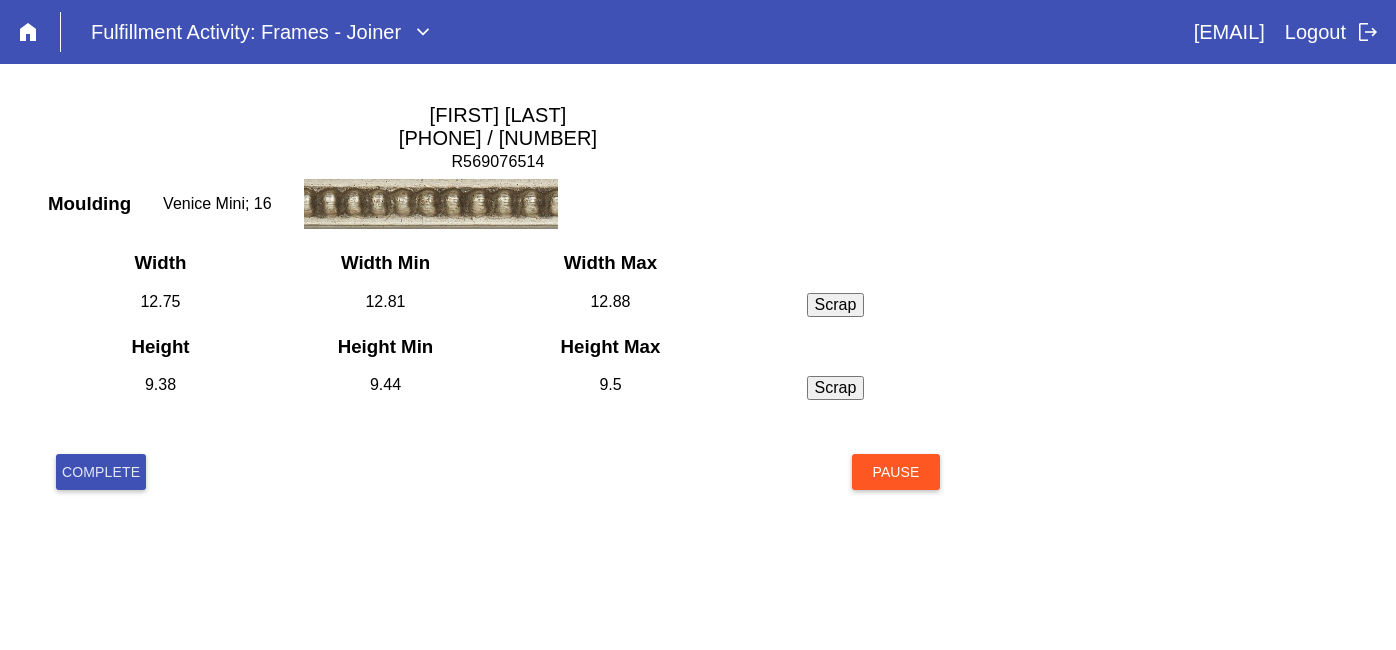 scroll, scrollTop: 0, scrollLeft: 0, axis: both 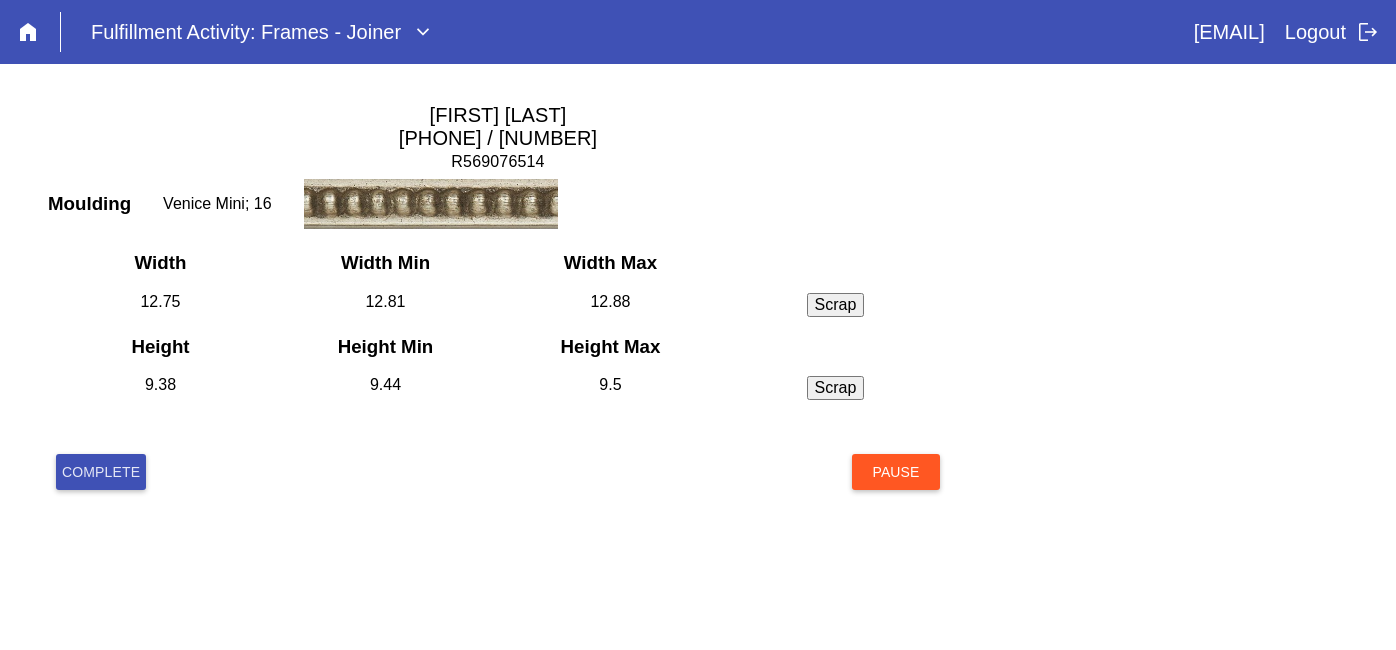 click on "Complete" at bounding box center (101, 472) 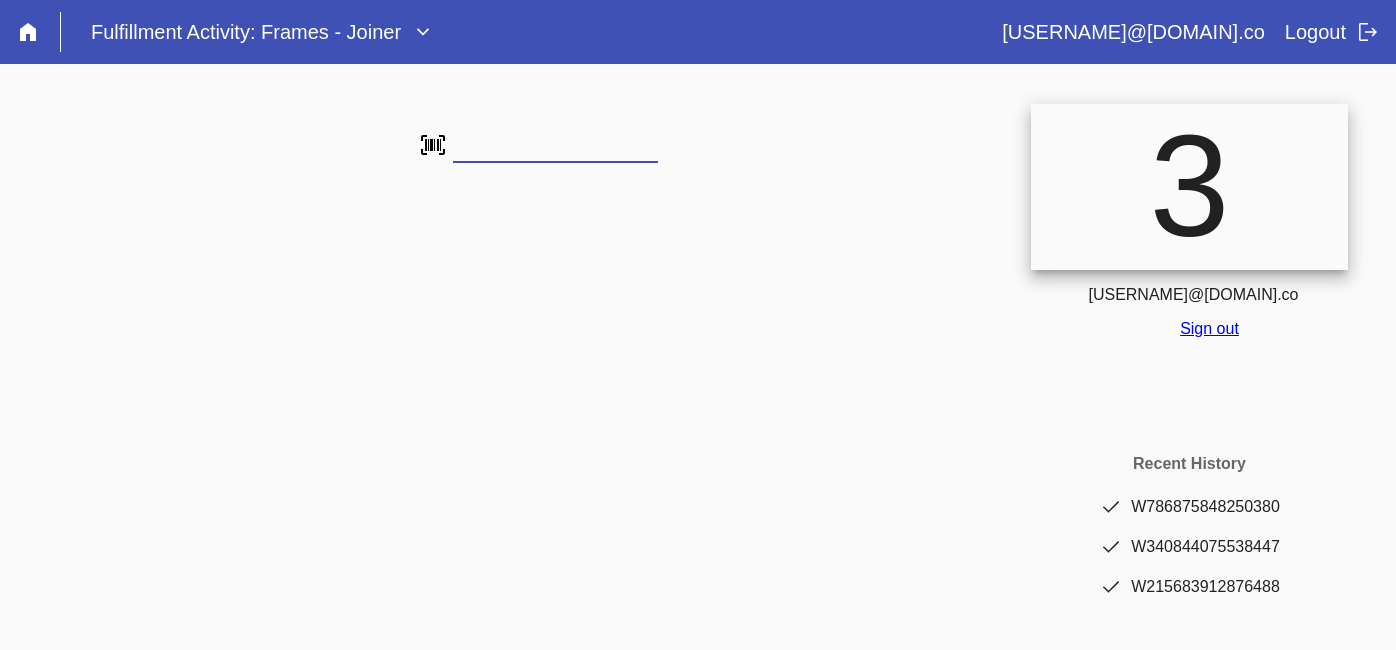 scroll, scrollTop: 0, scrollLeft: 0, axis: both 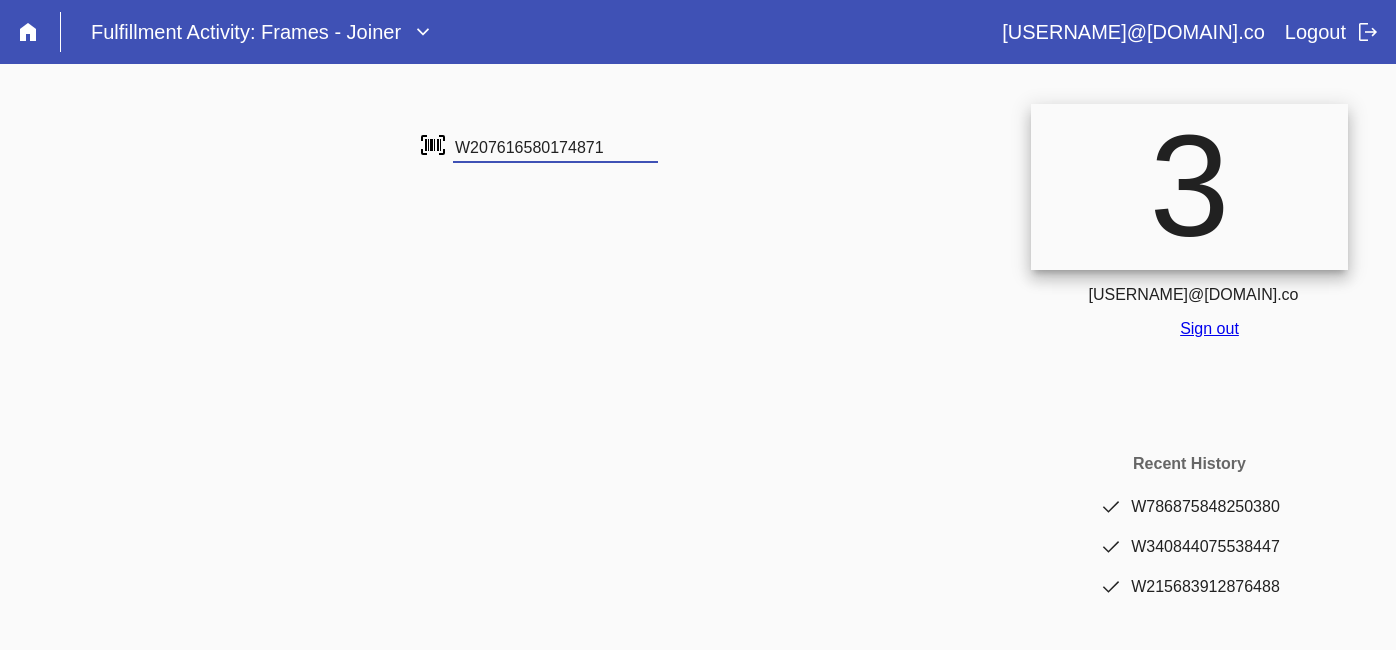 type on "W207616580174871" 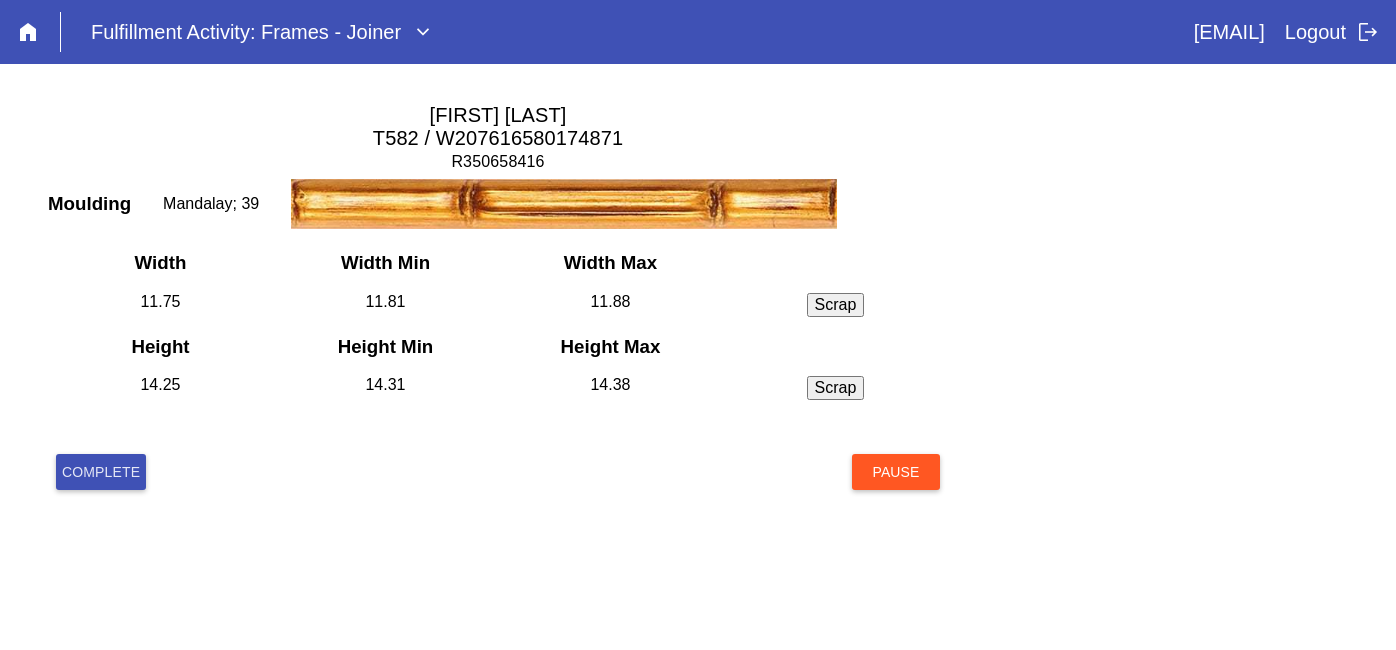 scroll, scrollTop: 0, scrollLeft: 0, axis: both 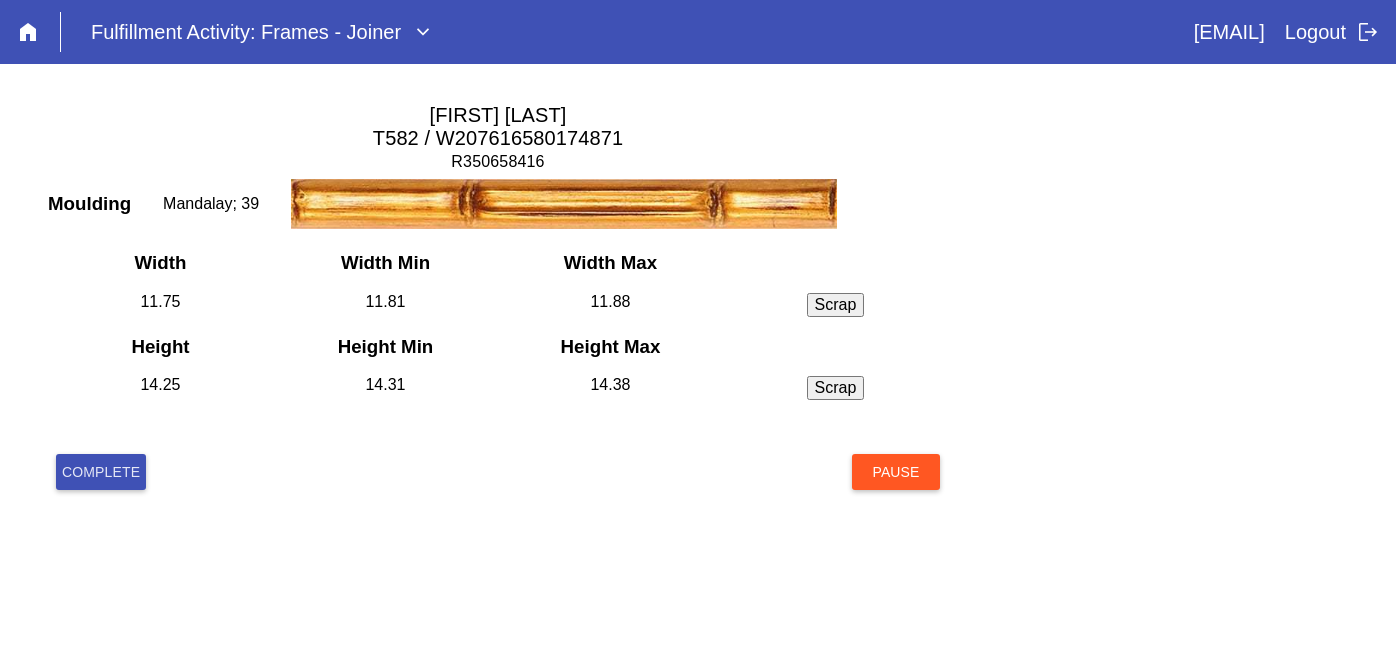 click on "Complete" at bounding box center (101, 472) 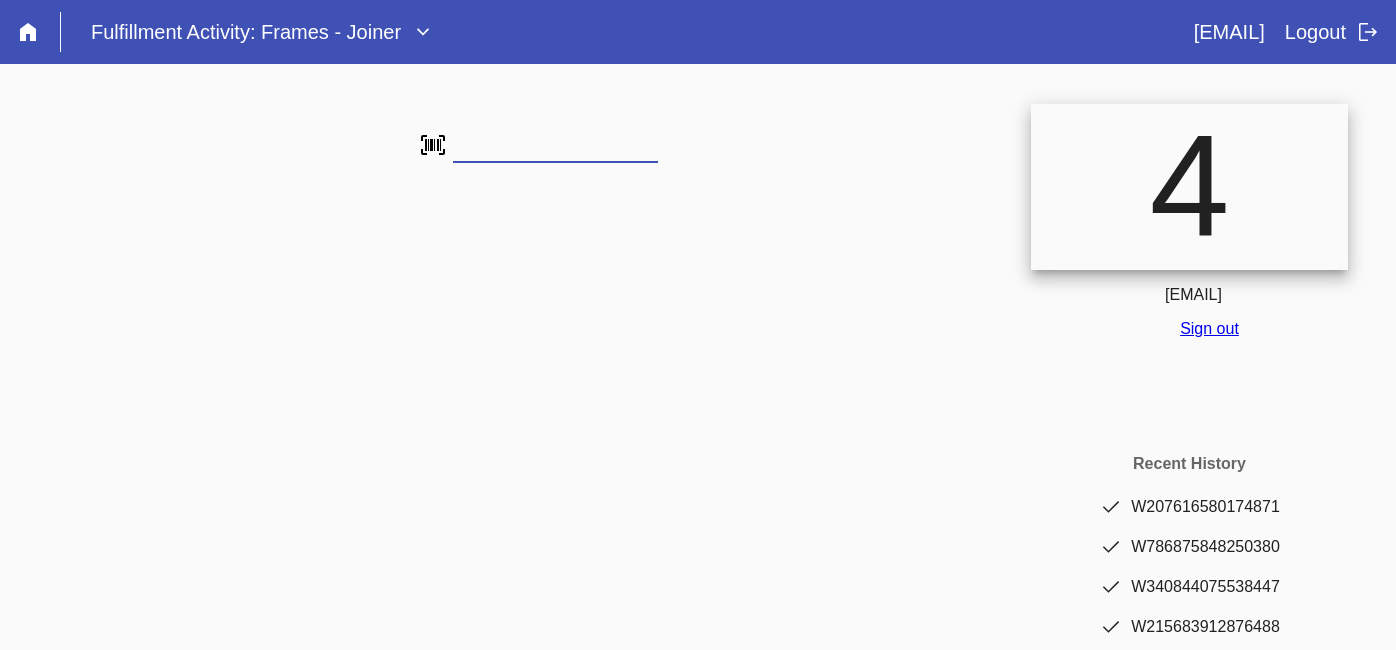 scroll, scrollTop: 0, scrollLeft: 0, axis: both 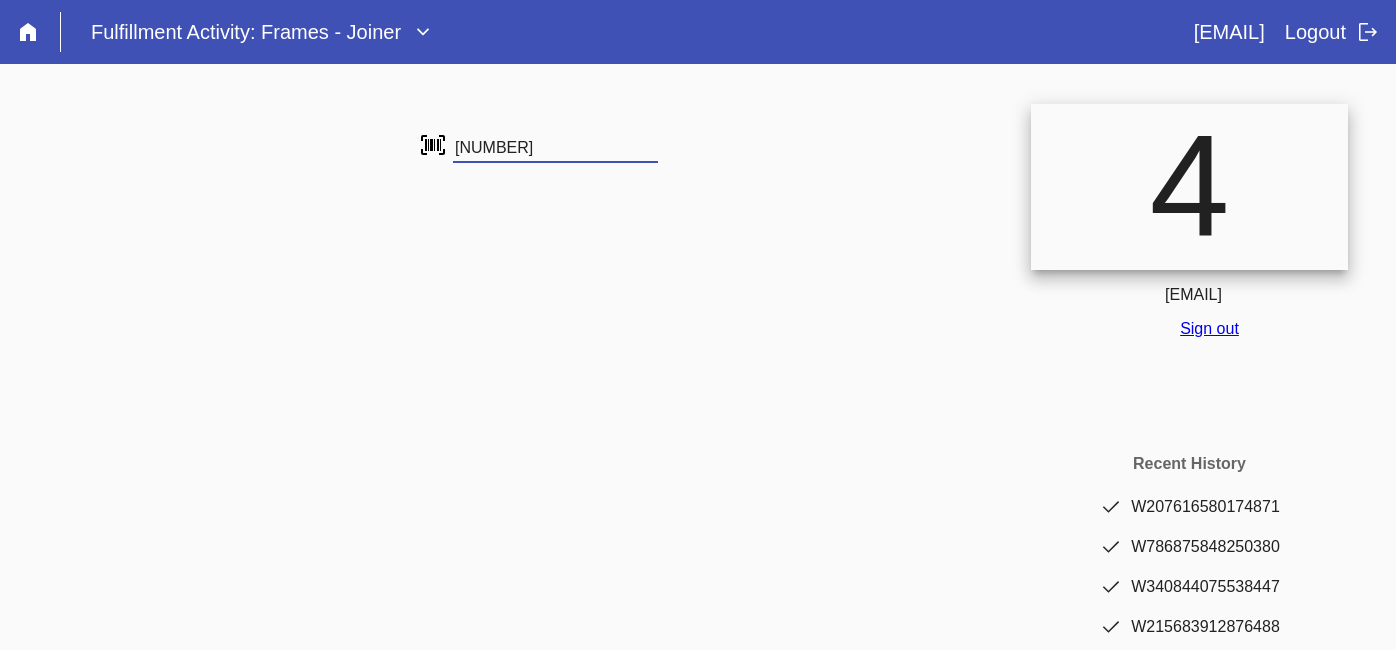 type on "[NUMBER]" 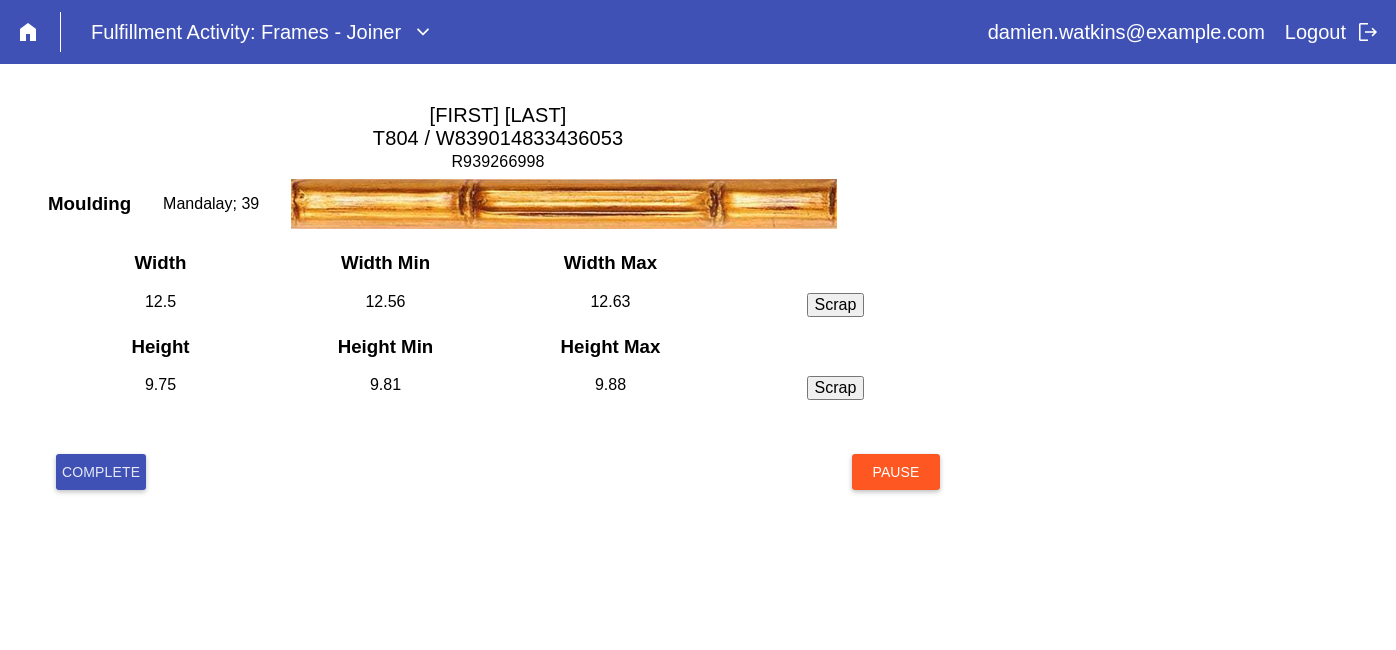scroll, scrollTop: 0, scrollLeft: 0, axis: both 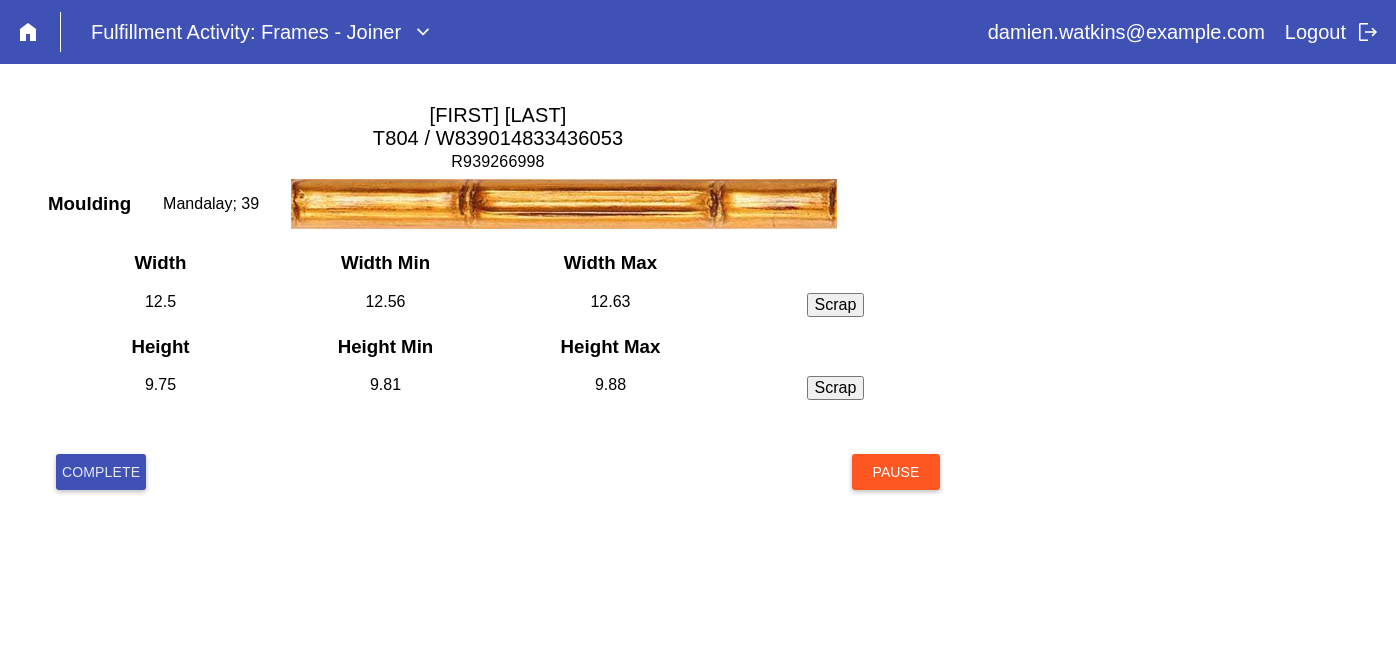 click on "Complete" at bounding box center (101, 472) 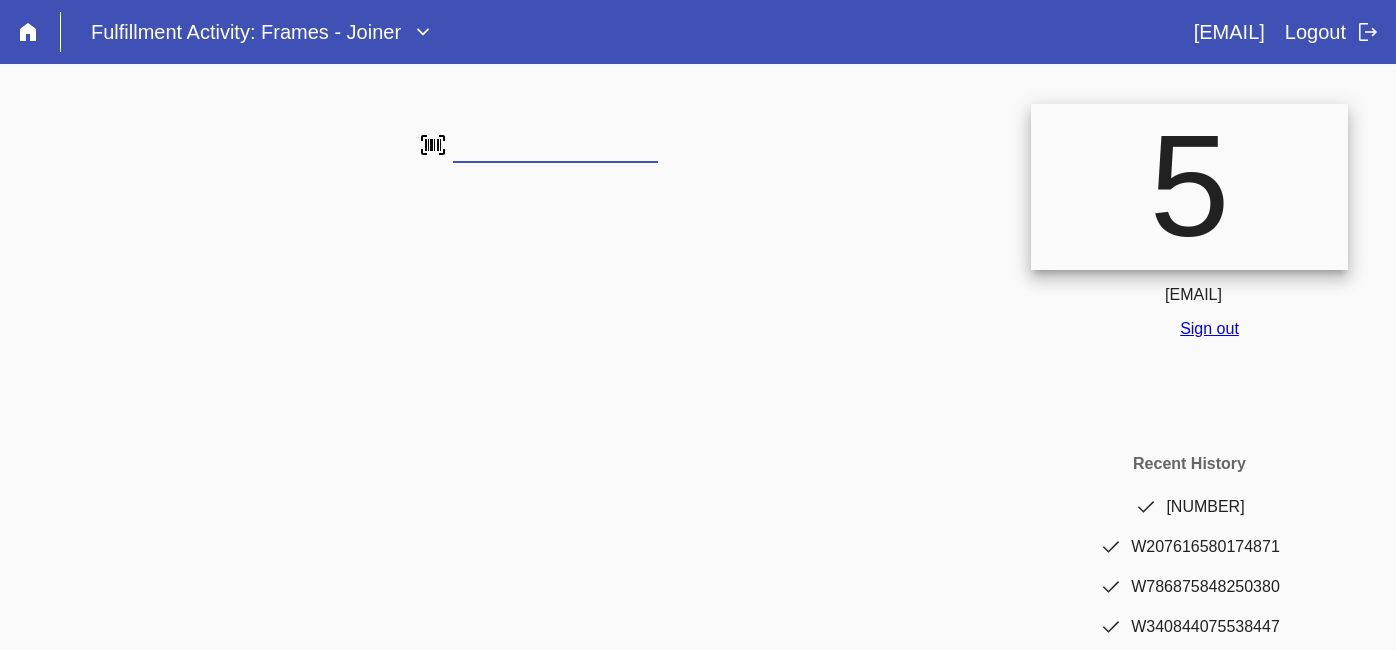 scroll, scrollTop: 0, scrollLeft: 0, axis: both 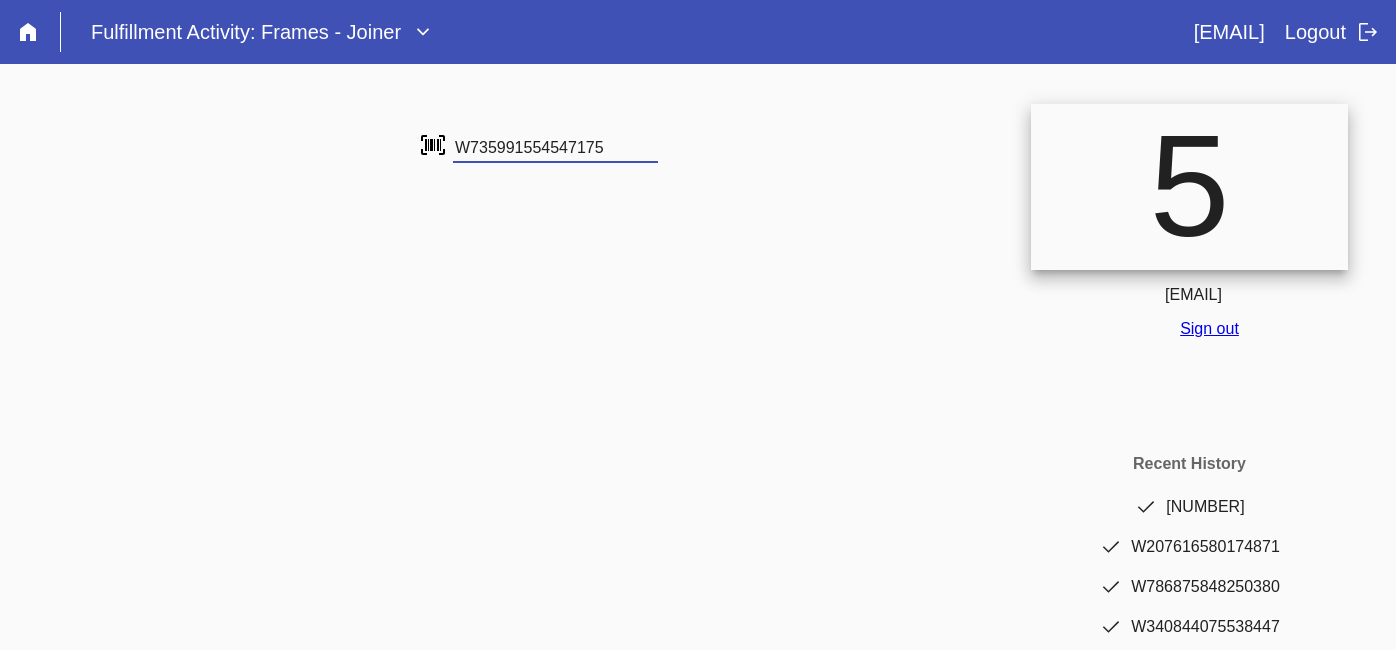 type on "W735991554547175" 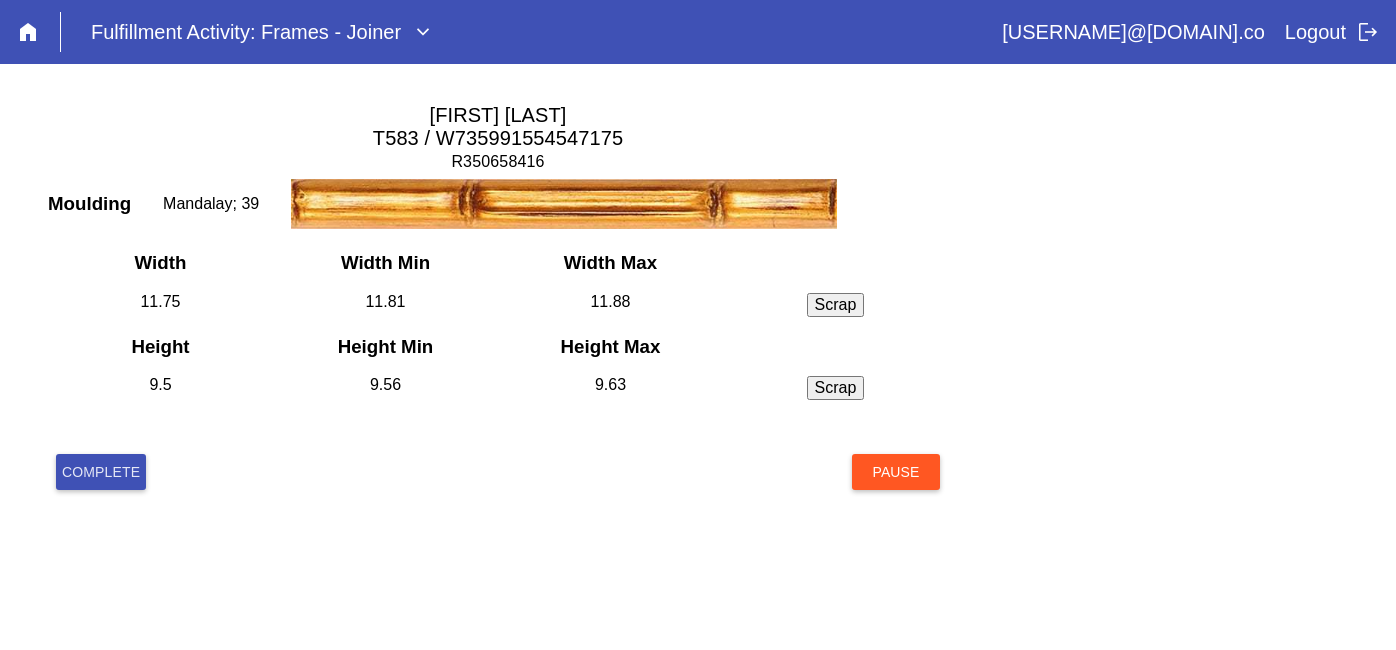 scroll, scrollTop: 0, scrollLeft: 0, axis: both 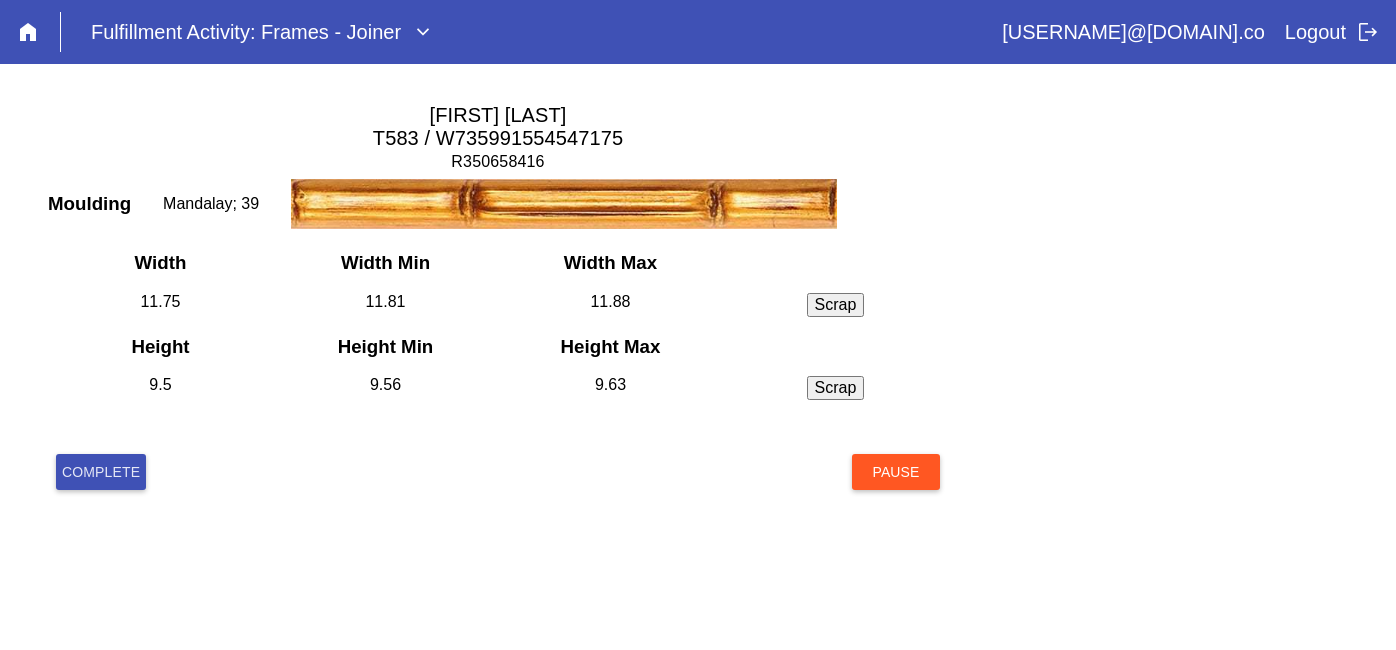 click on "Complete" at bounding box center [101, 472] 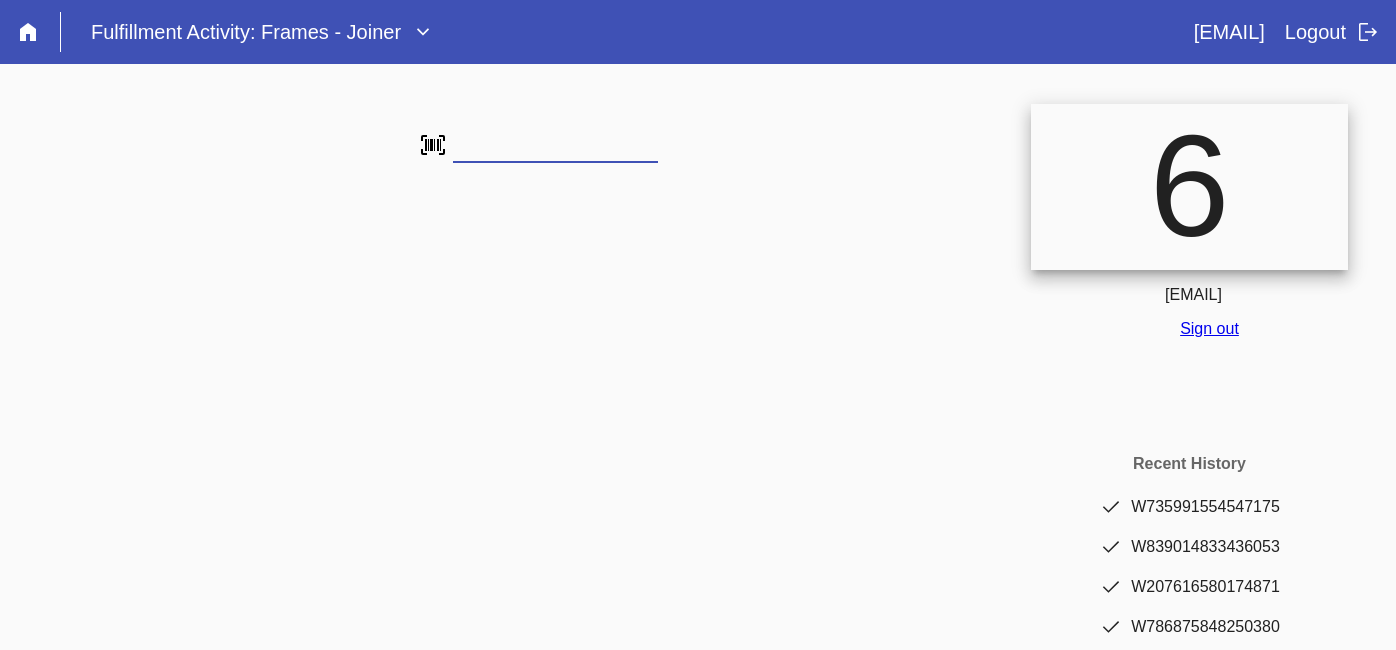 scroll, scrollTop: 0, scrollLeft: 0, axis: both 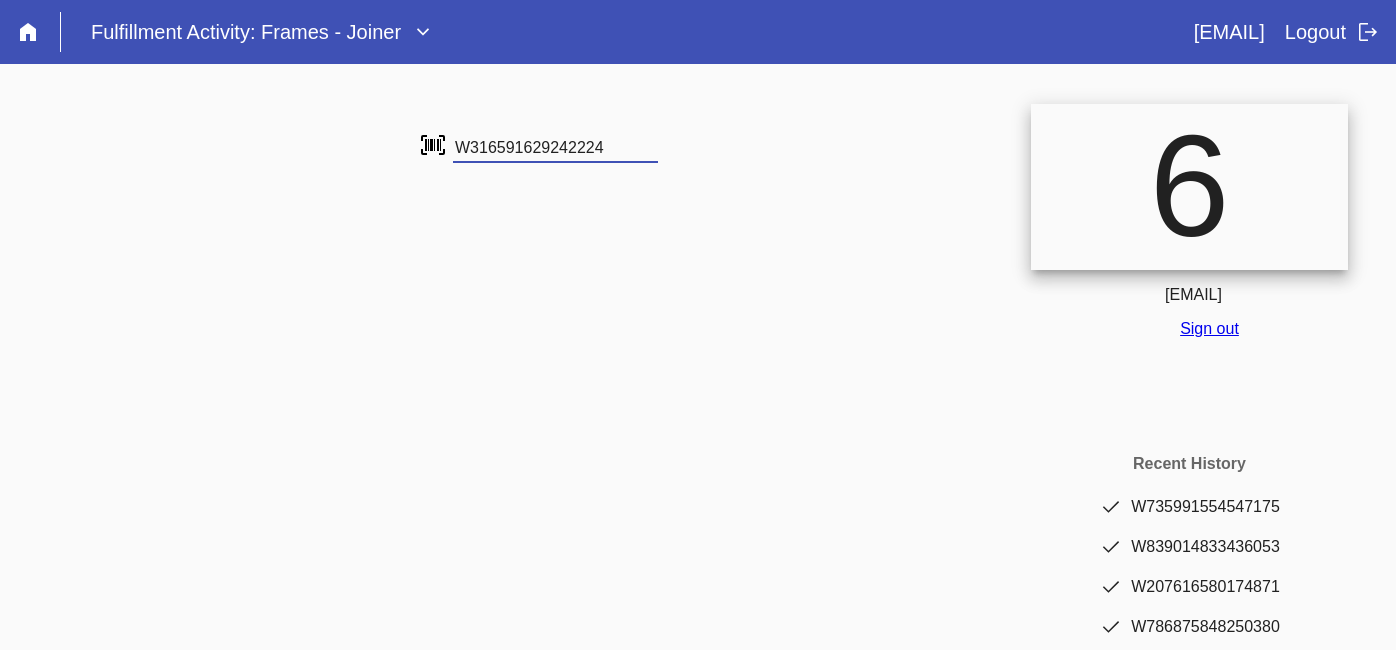 type on "W316591629242224" 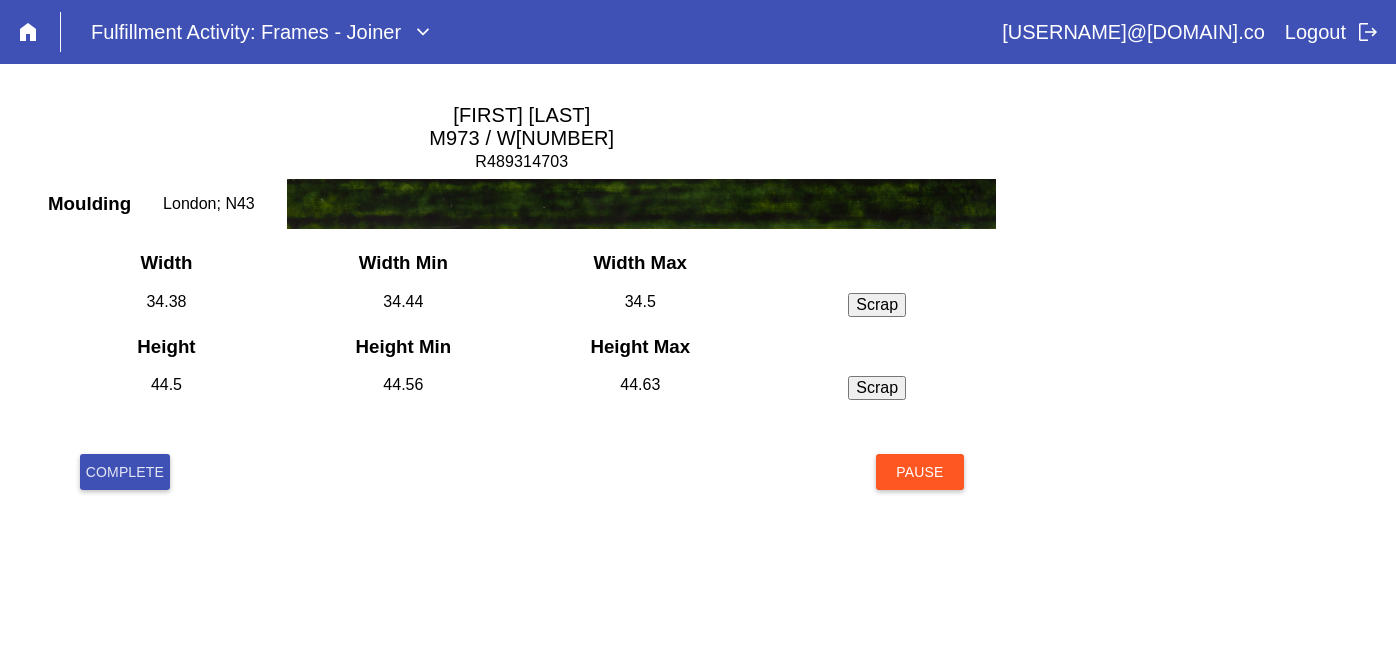 scroll, scrollTop: 0, scrollLeft: 0, axis: both 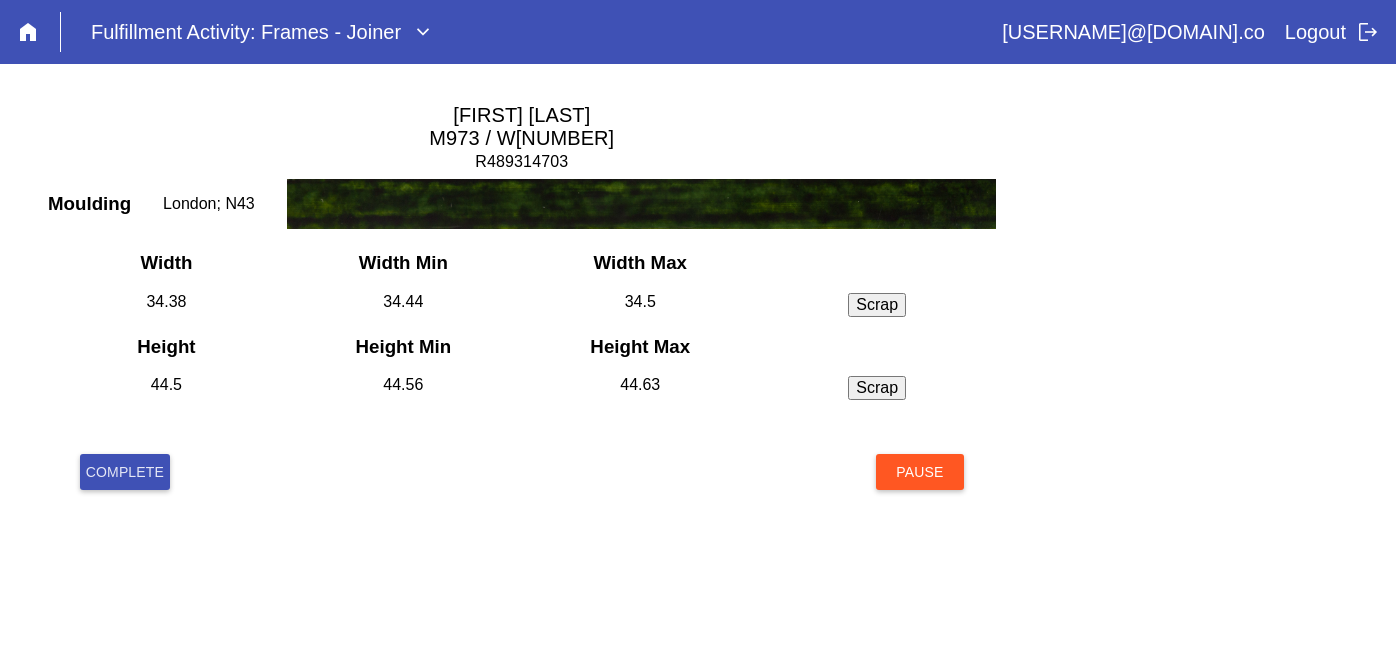 click on "Complete" at bounding box center [125, 472] 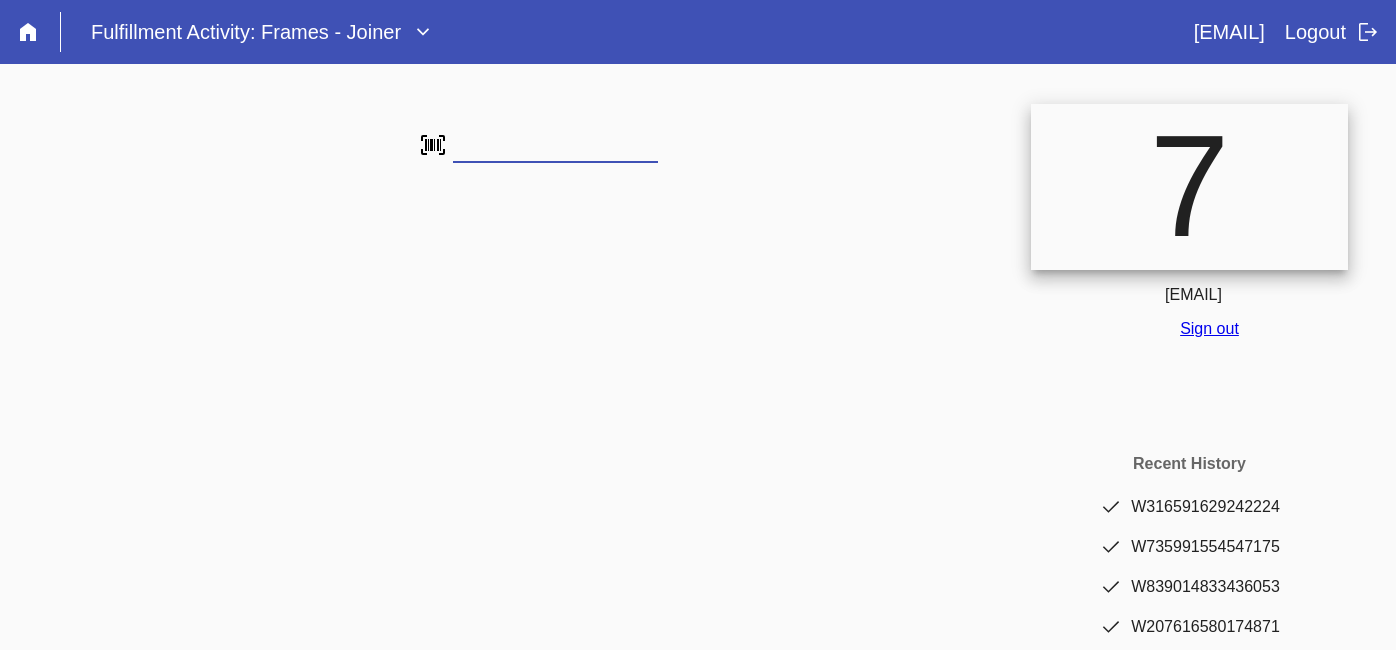 scroll, scrollTop: 0, scrollLeft: 0, axis: both 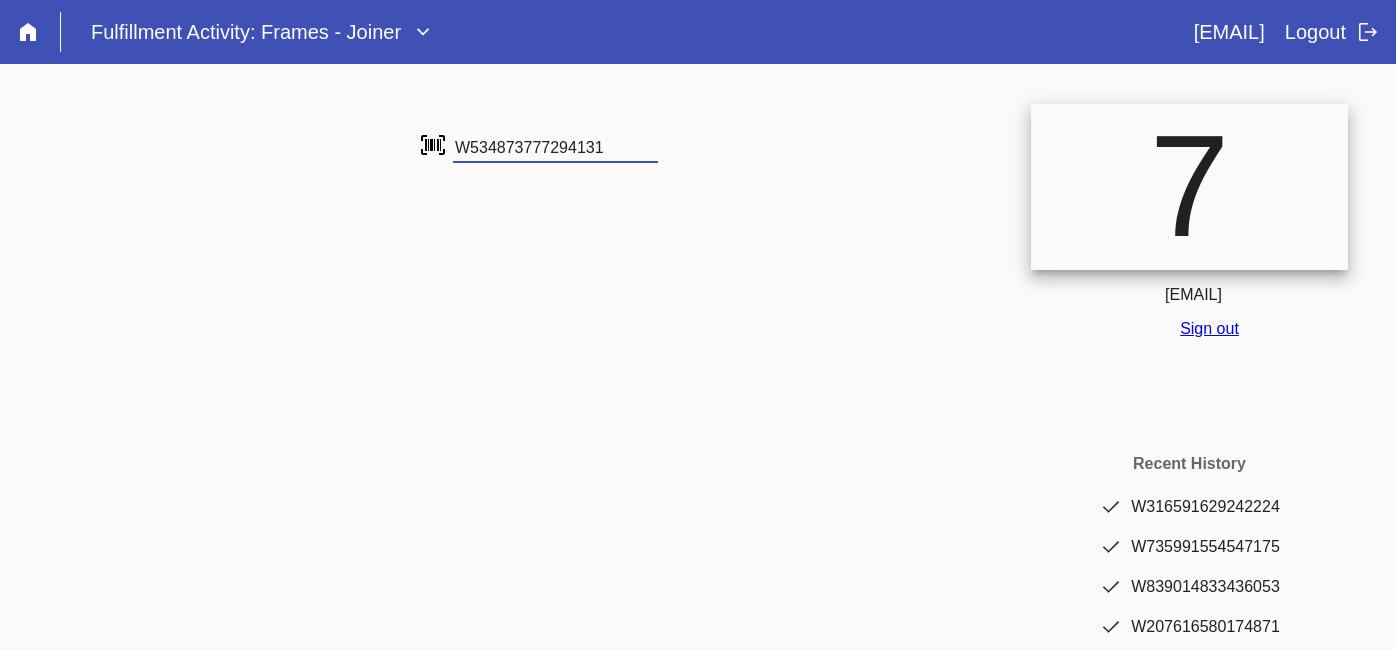 type on "W534873777294131" 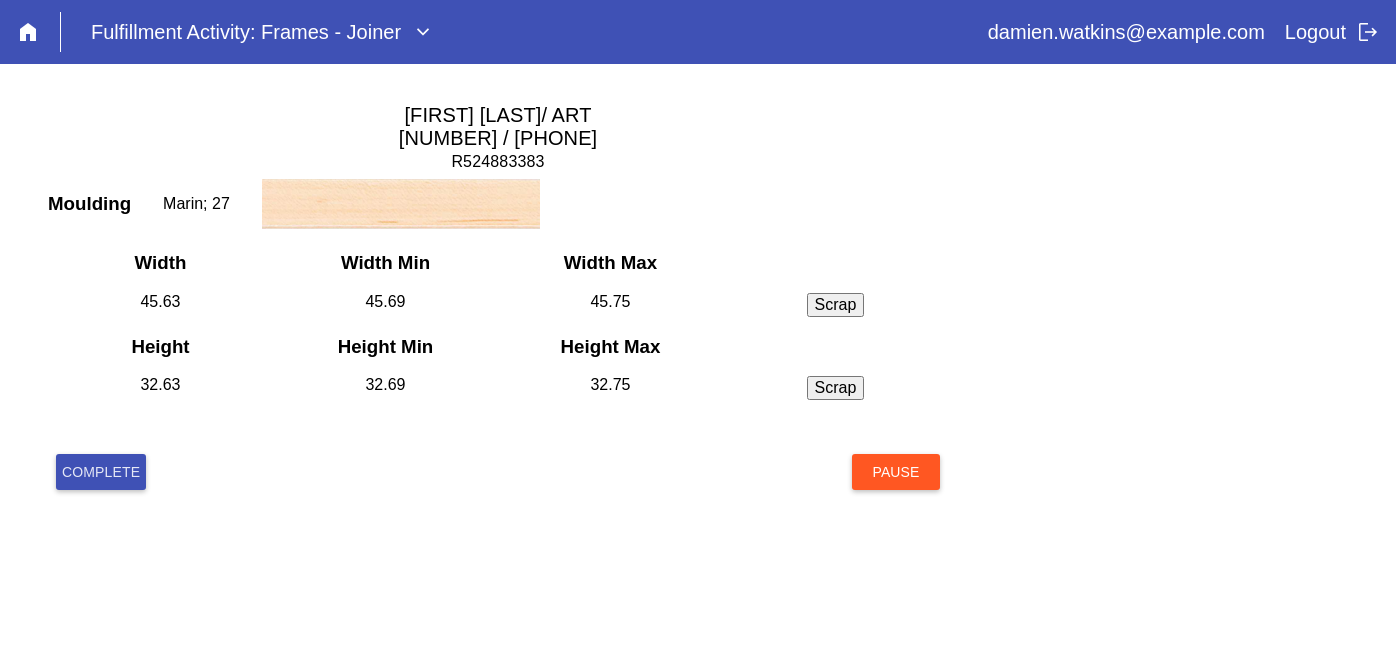 scroll, scrollTop: 0, scrollLeft: 0, axis: both 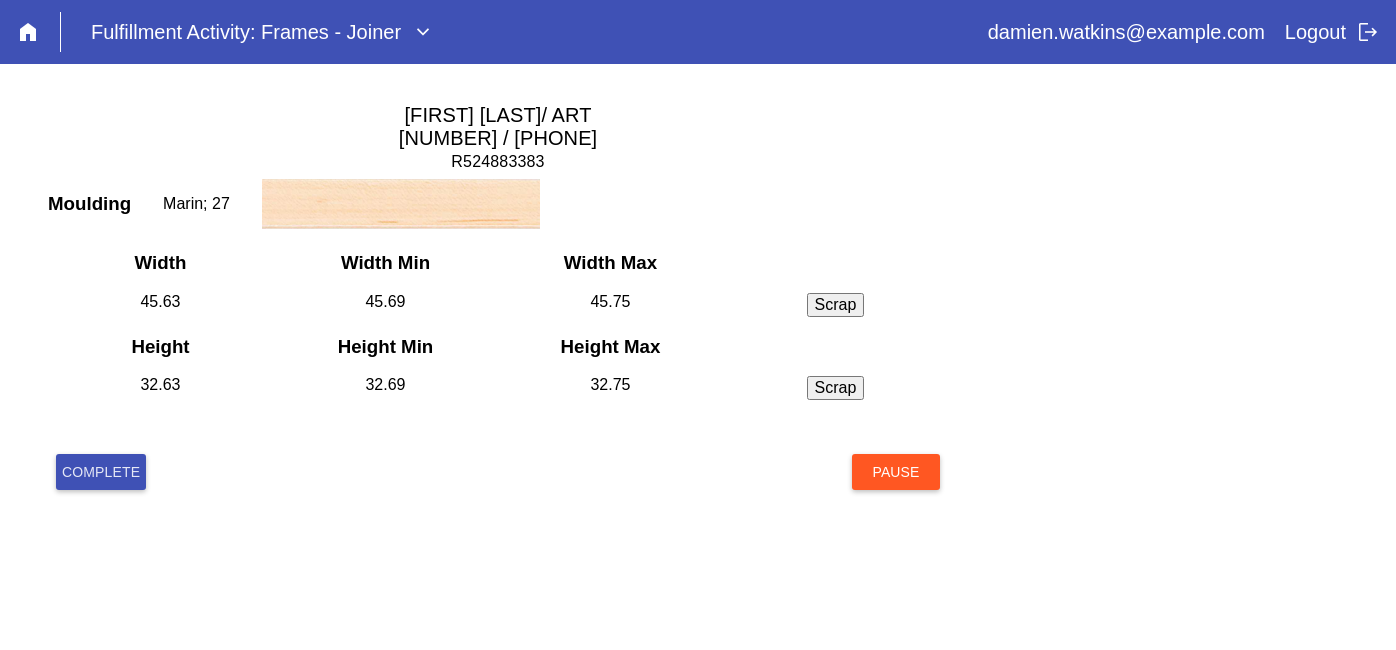 click on "Complete" at bounding box center [101, 472] 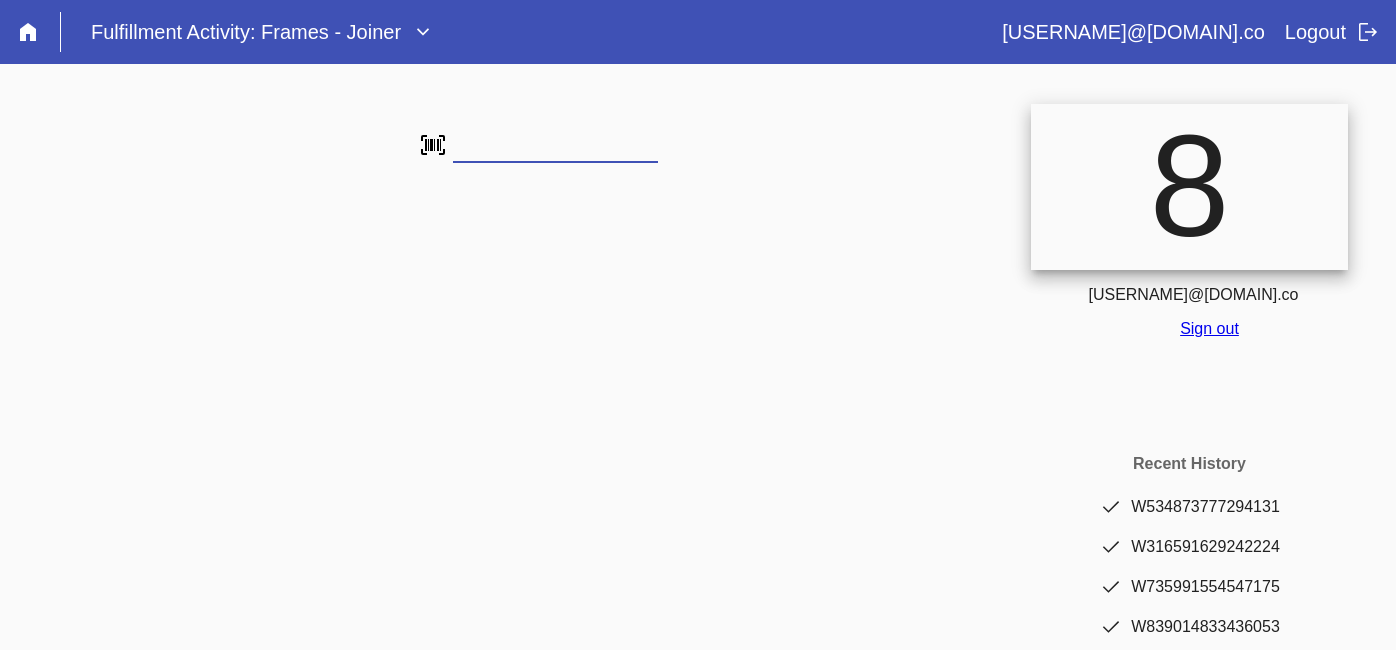 scroll, scrollTop: 0, scrollLeft: 0, axis: both 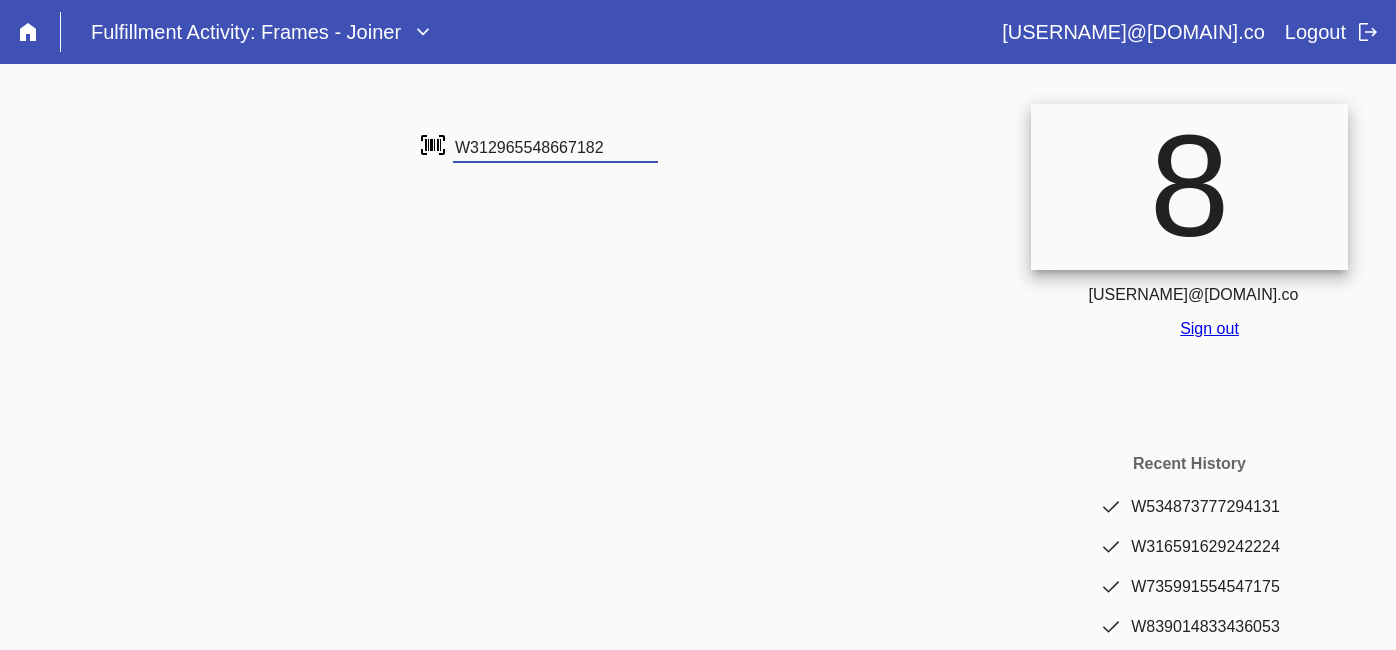 type on "W312965548667182" 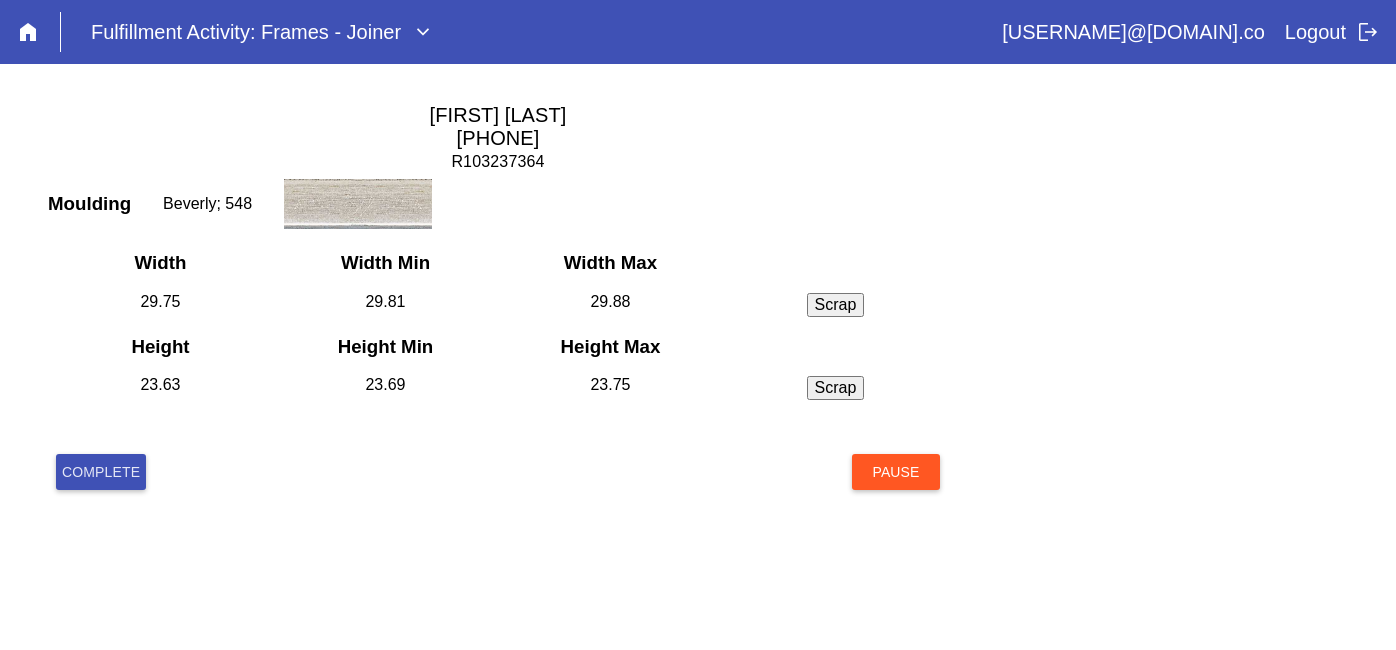 scroll, scrollTop: 0, scrollLeft: 0, axis: both 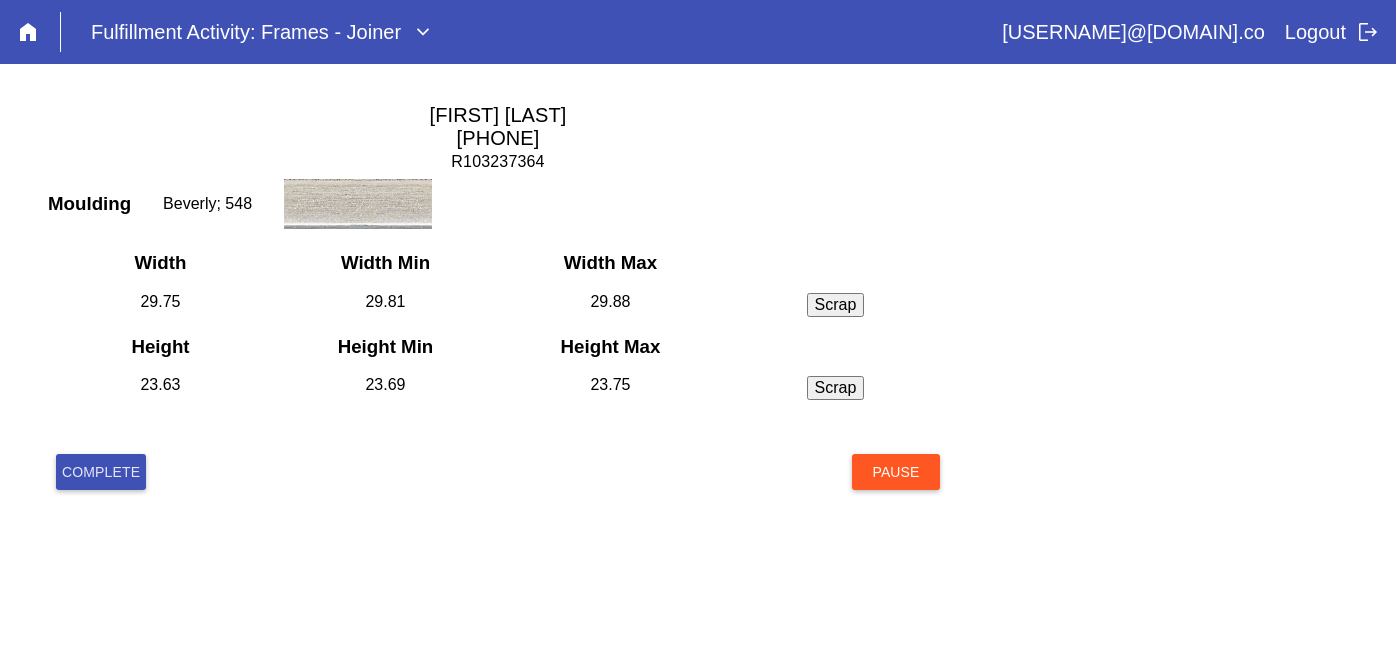 click on "Complete" at bounding box center (101, 472) 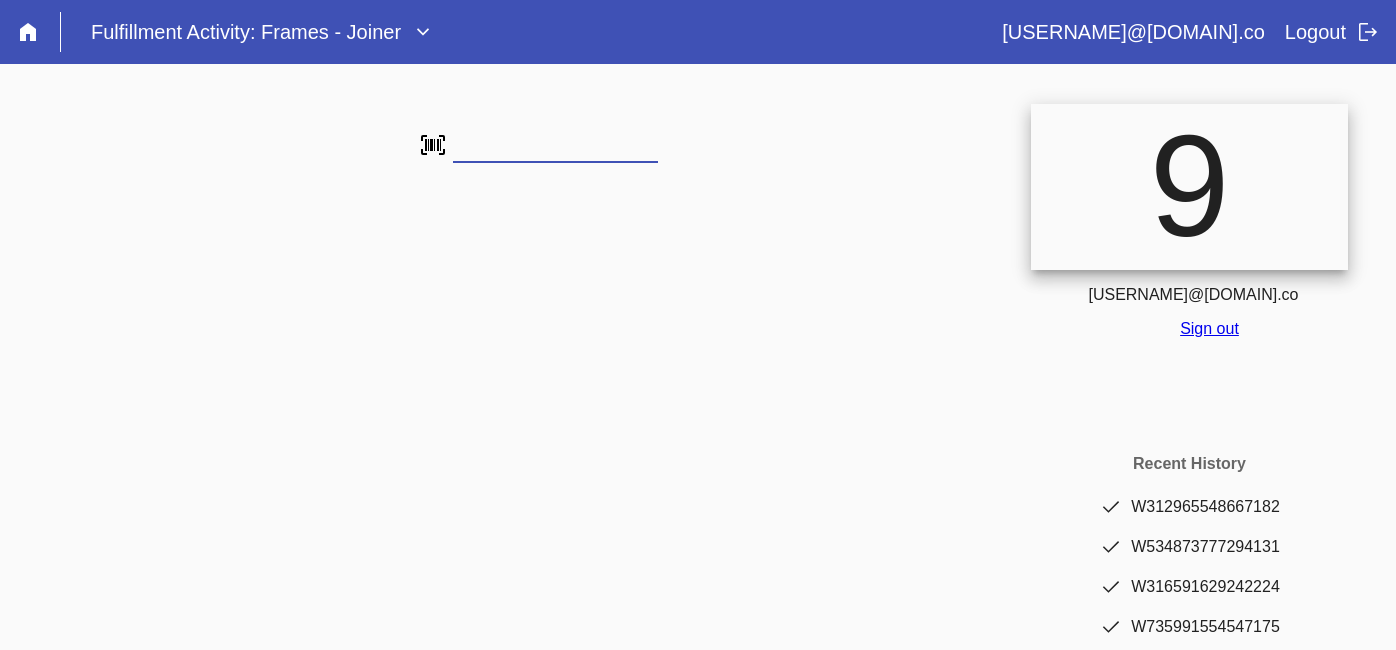 scroll, scrollTop: 0, scrollLeft: 0, axis: both 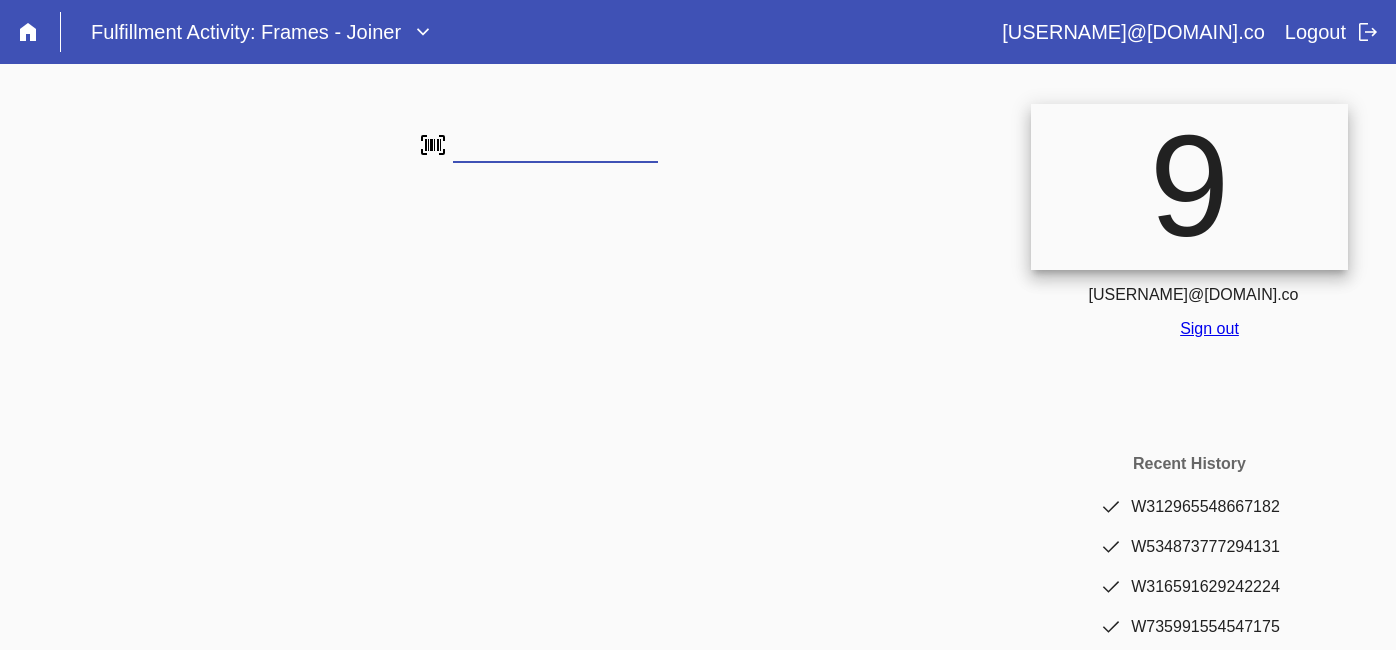 type on "W169540280565268" 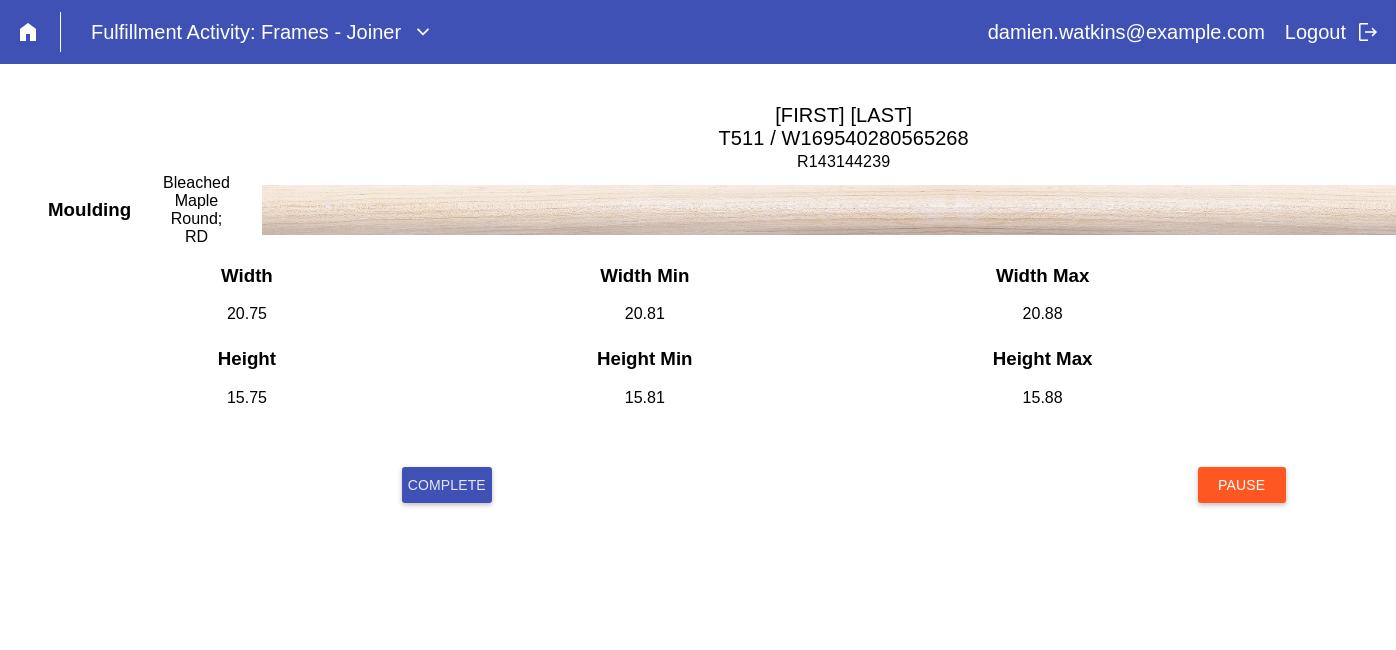 scroll, scrollTop: 0, scrollLeft: 0, axis: both 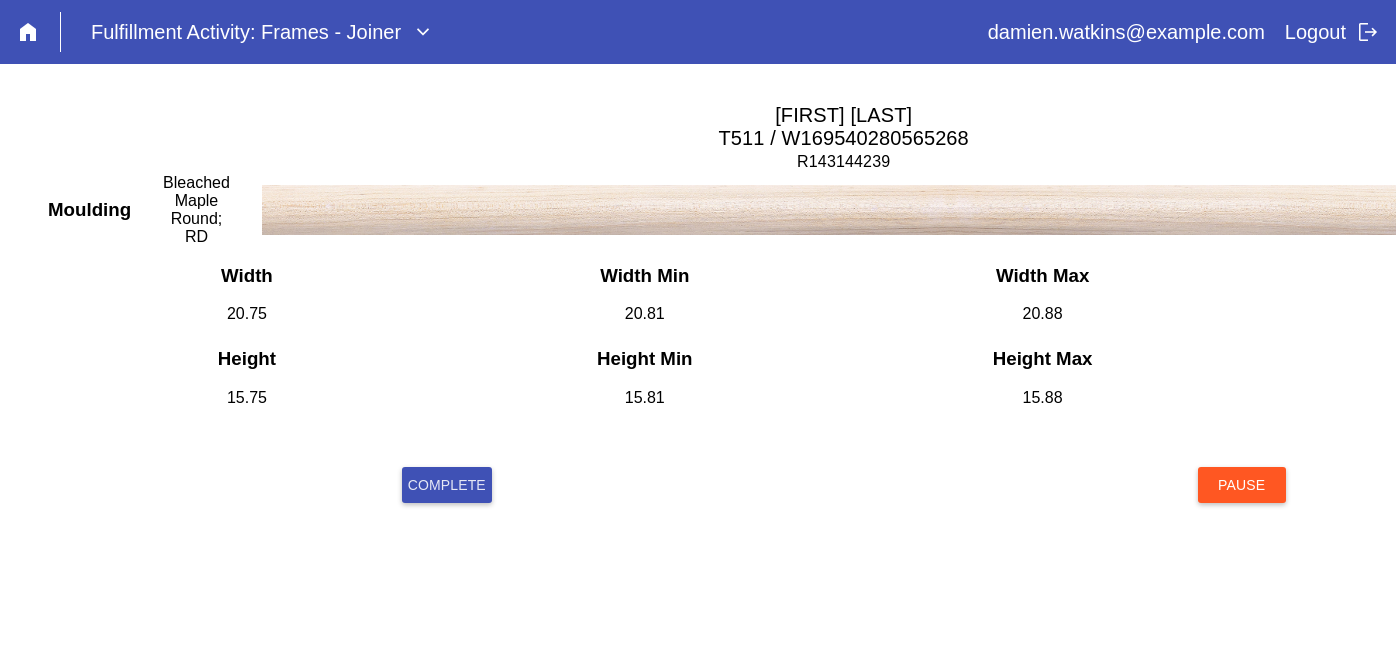 click on "Complete" at bounding box center (447, 485) 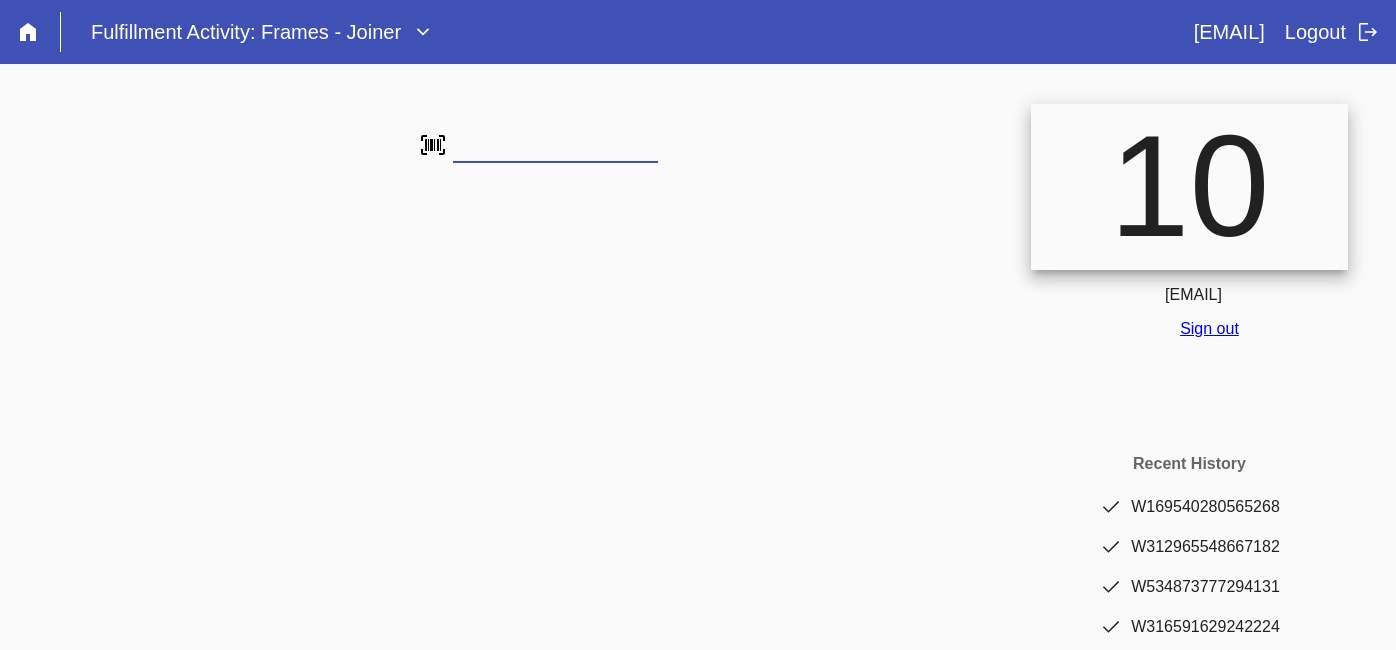 scroll, scrollTop: 0, scrollLeft: 0, axis: both 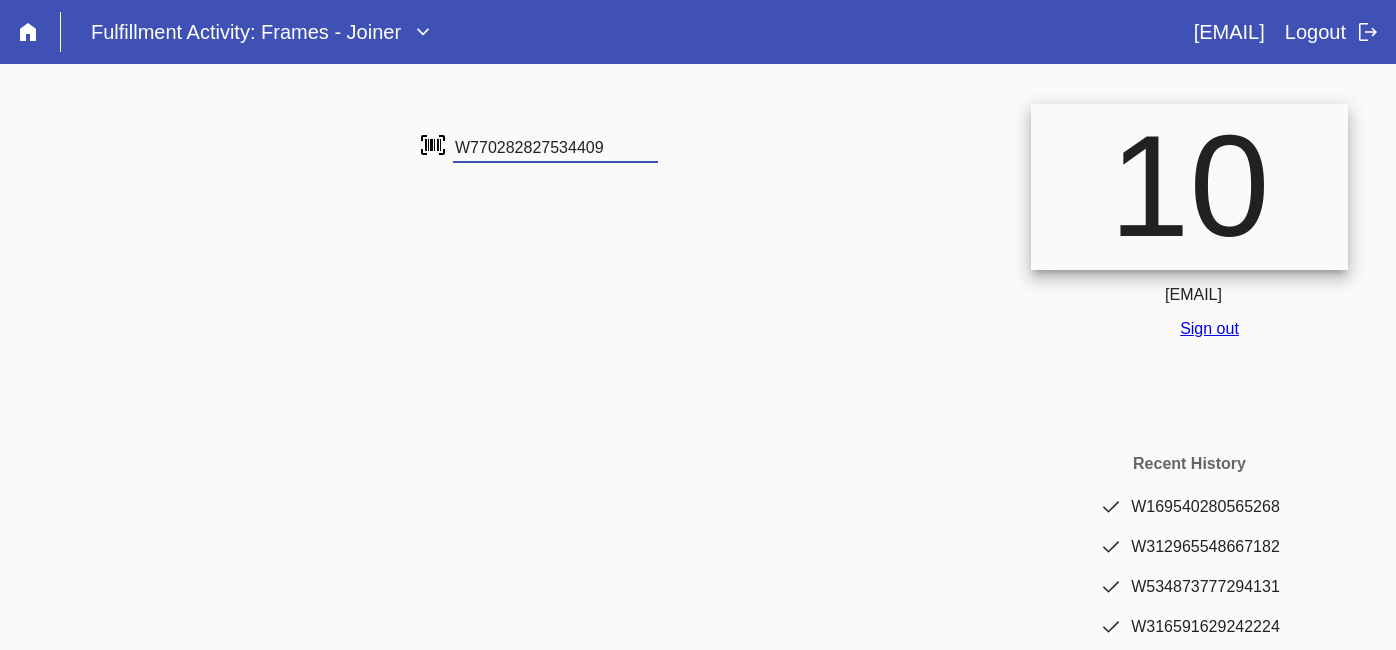 type on "W770282827534409" 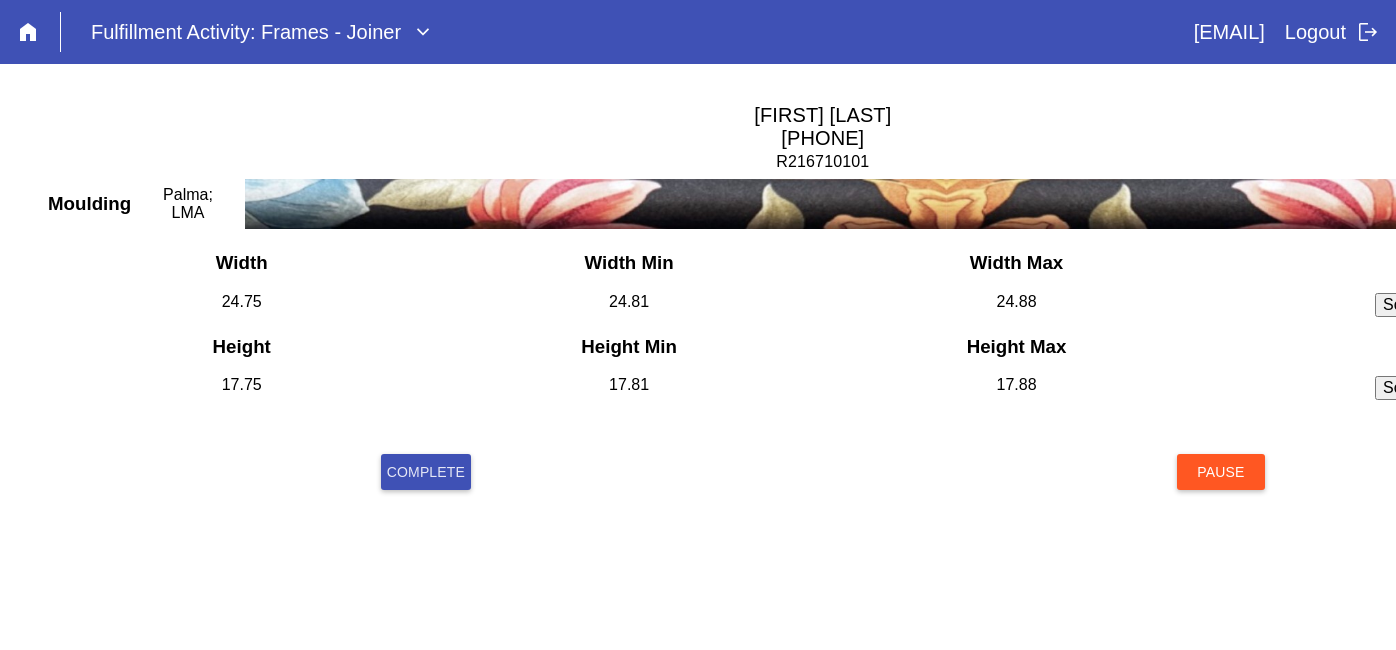 scroll, scrollTop: 0, scrollLeft: 0, axis: both 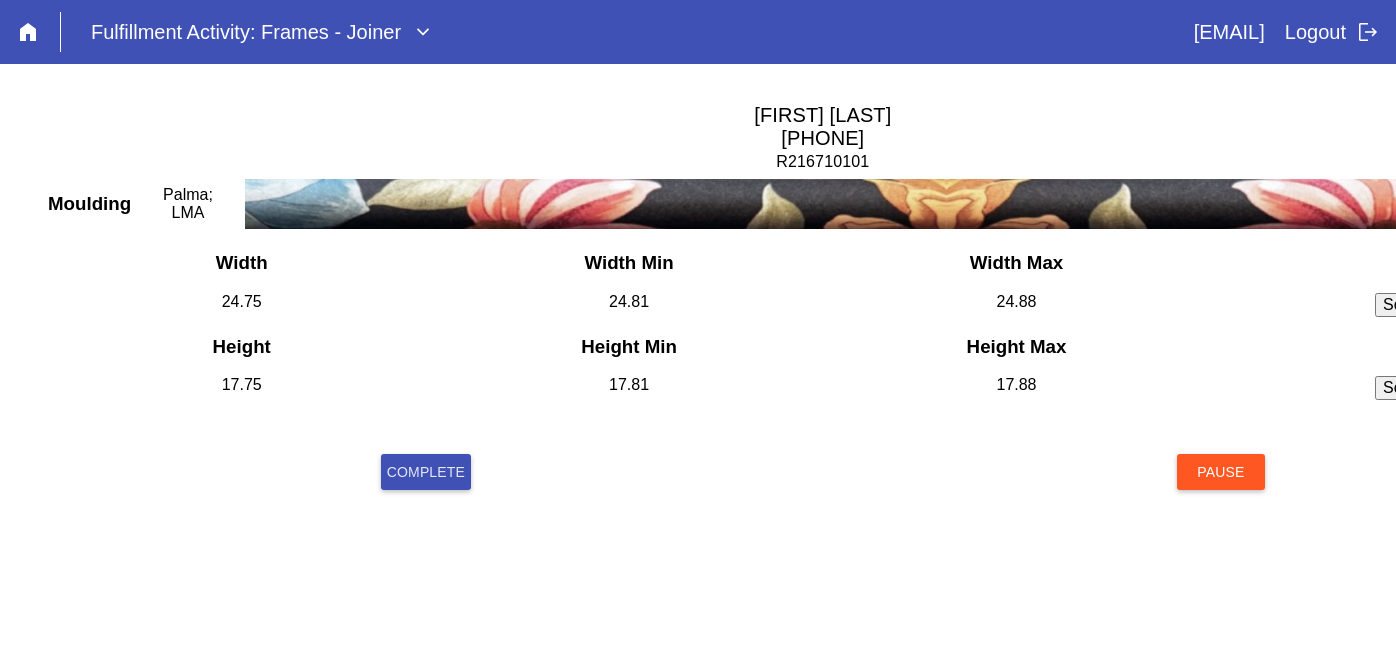 click on "Complete" at bounding box center (426, 472) 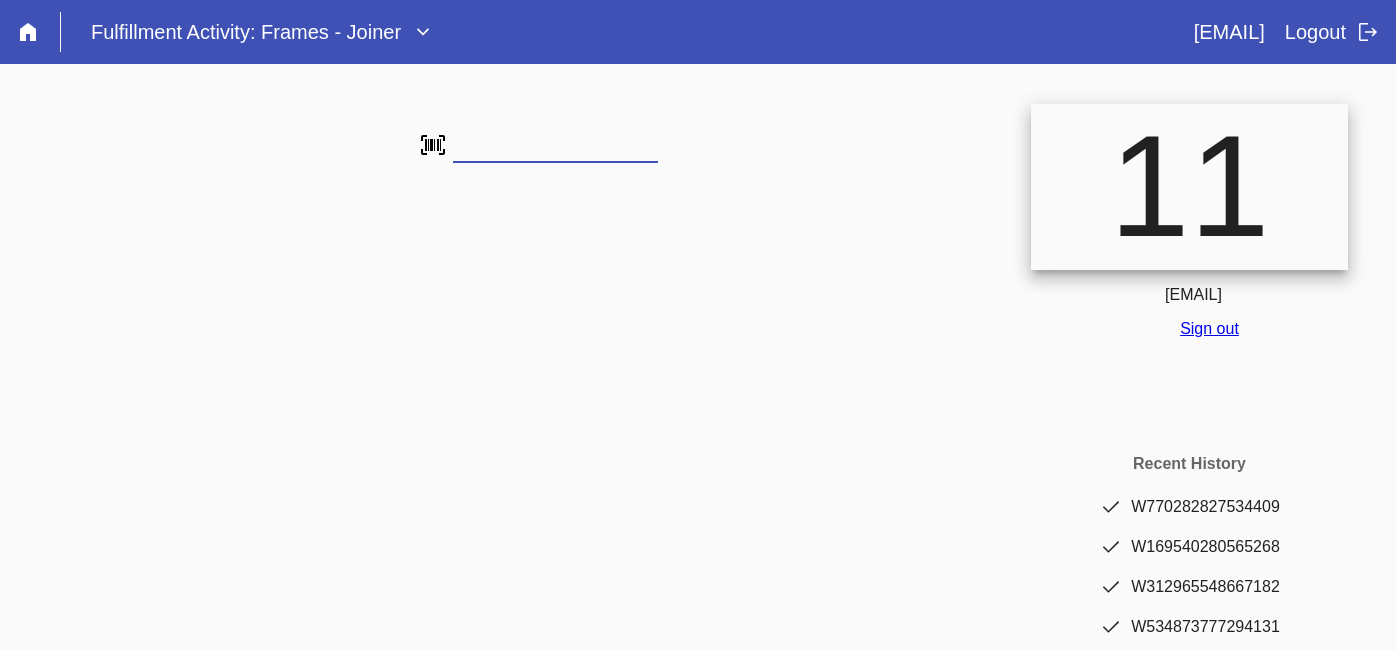 scroll, scrollTop: 0, scrollLeft: 0, axis: both 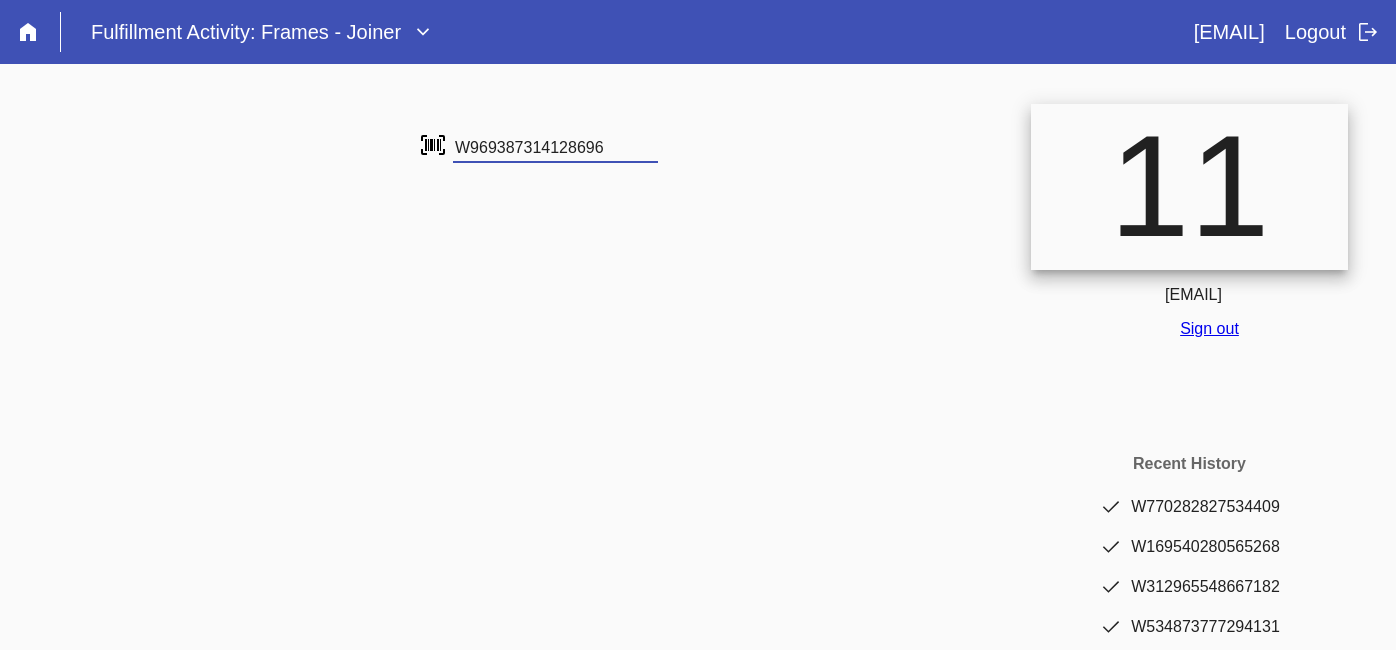 type on "W969387314128696" 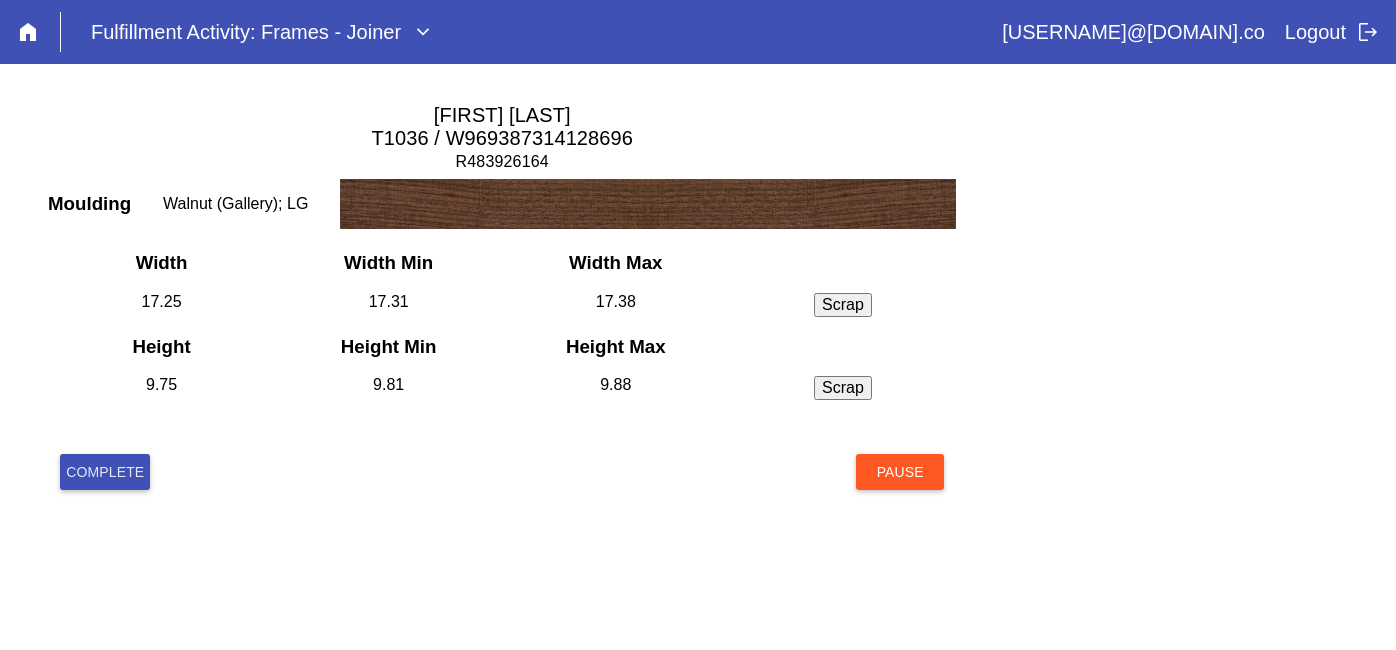 scroll, scrollTop: 0, scrollLeft: 0, axis: both 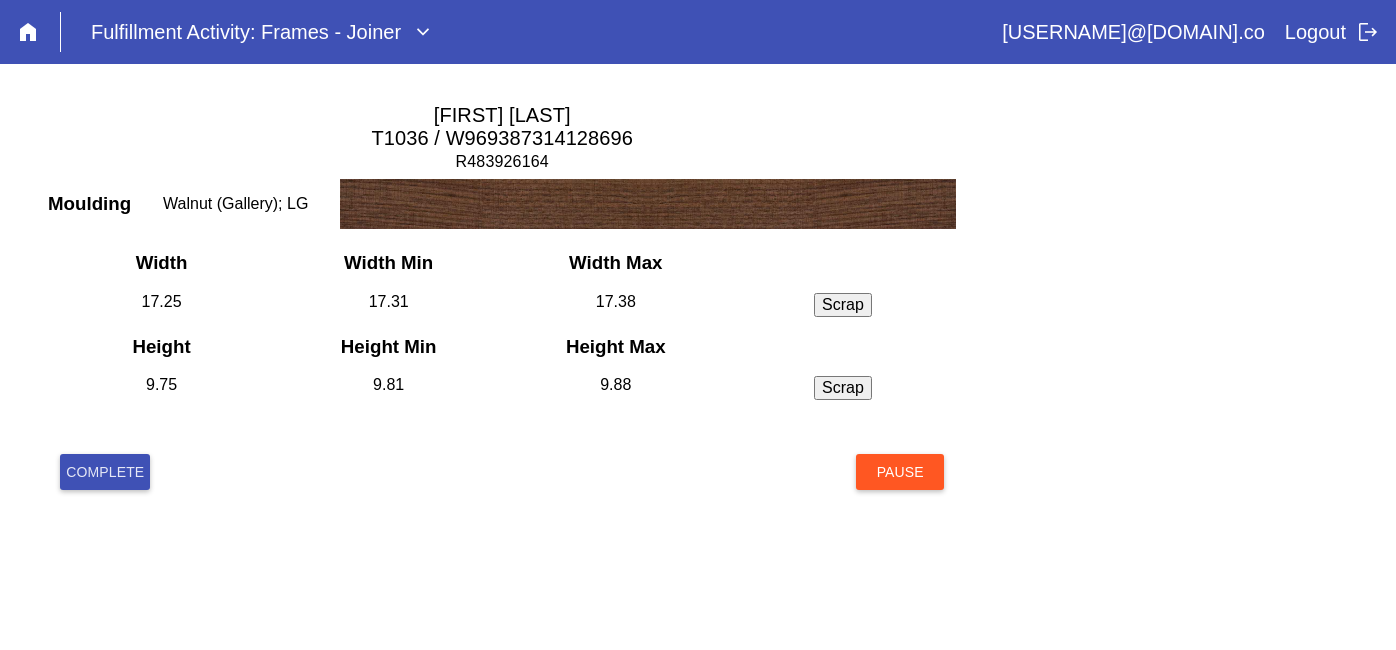 click on "Complete" at bounding box center [105, 472] 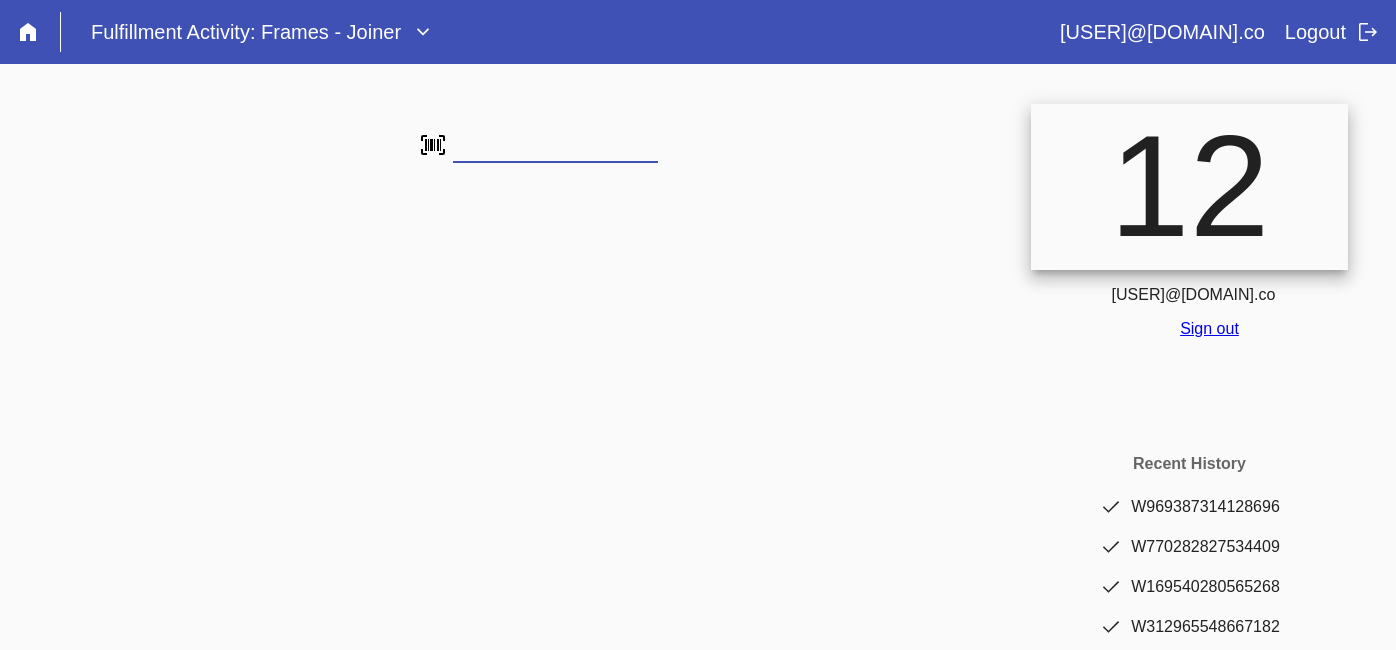 scroll, scrollTop: 0, scrollLeft: 0, axis: both 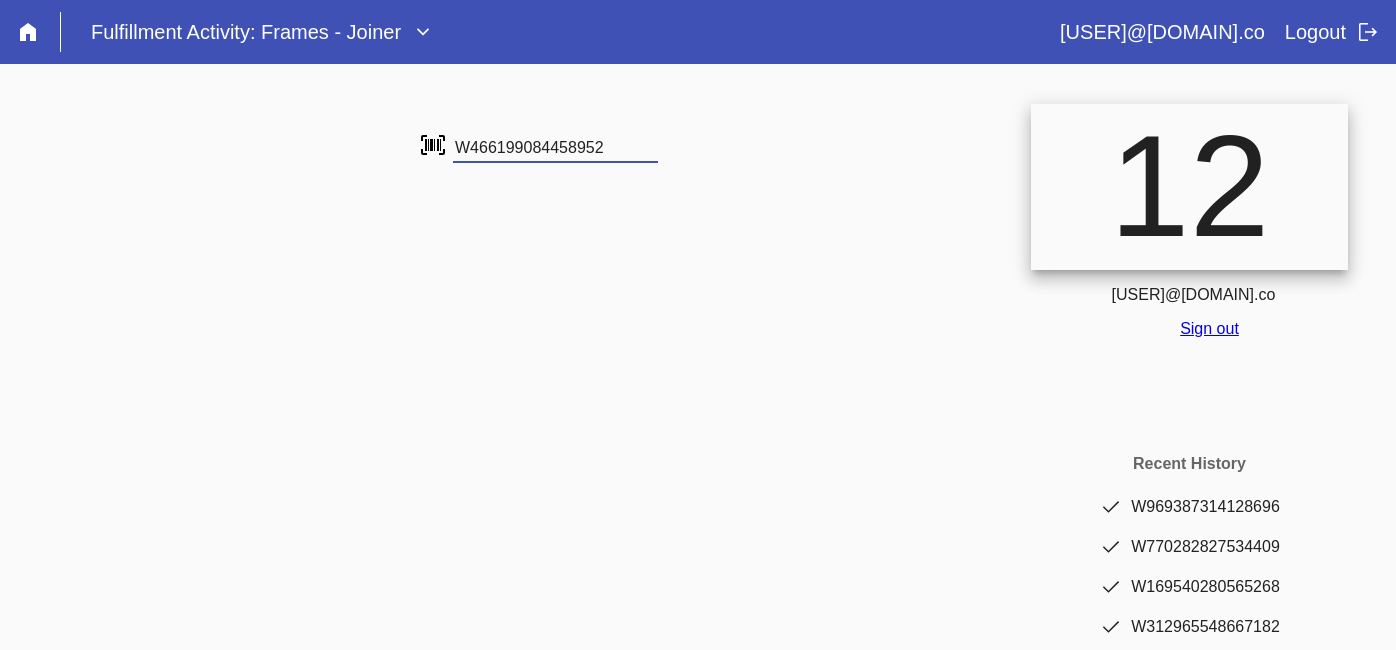 type on "W466199084458952" 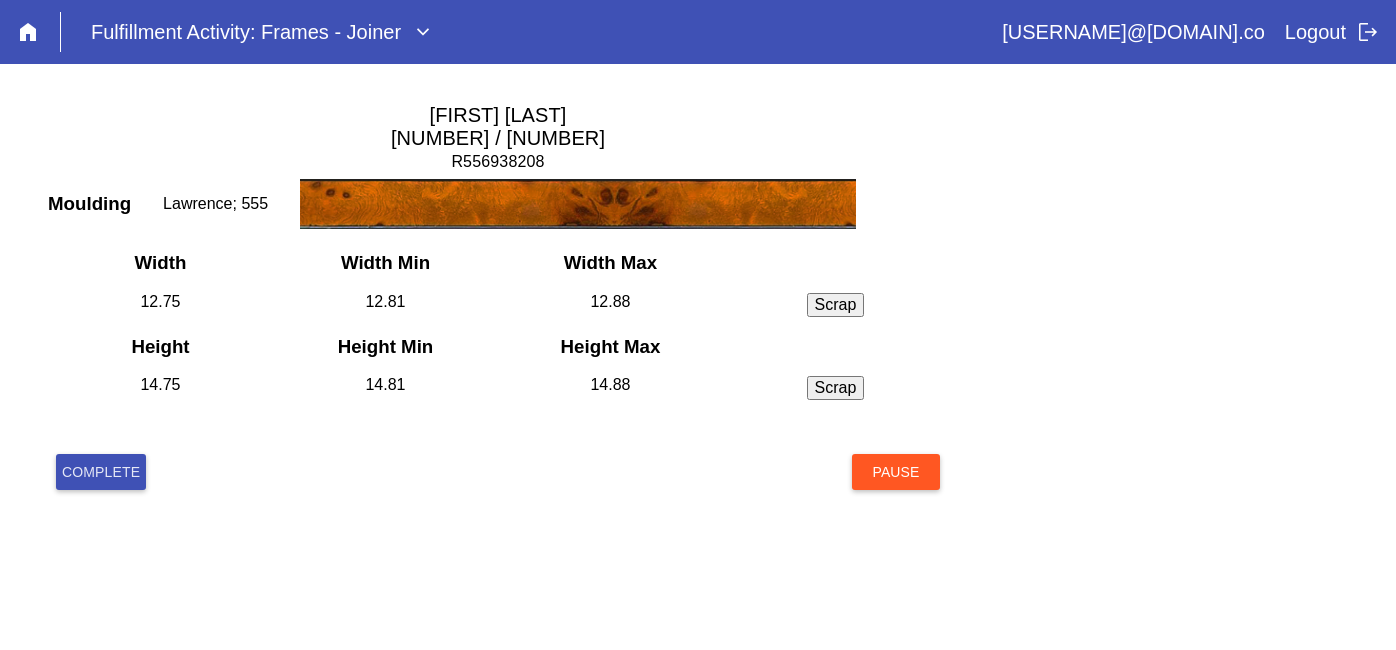 scroll, scrollTop: 0, scrollLeft: 0, axis: both 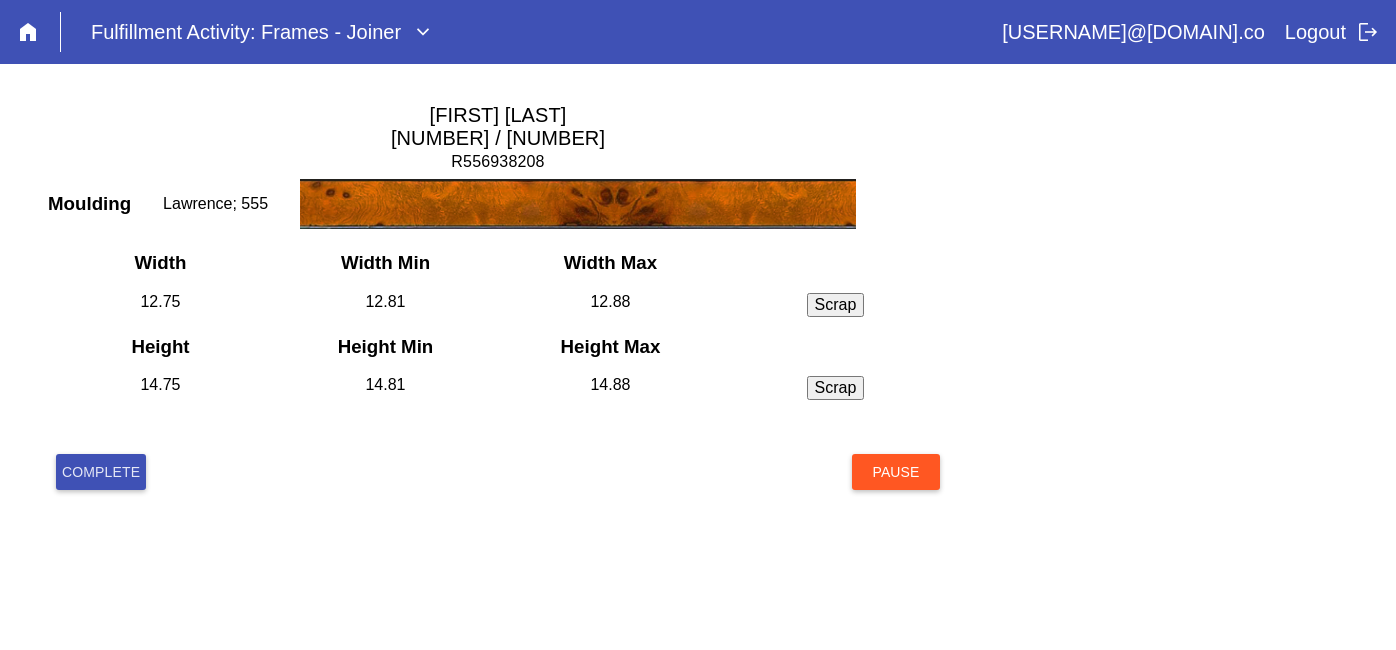 click on "Complete" at bounding box center (101, 472) 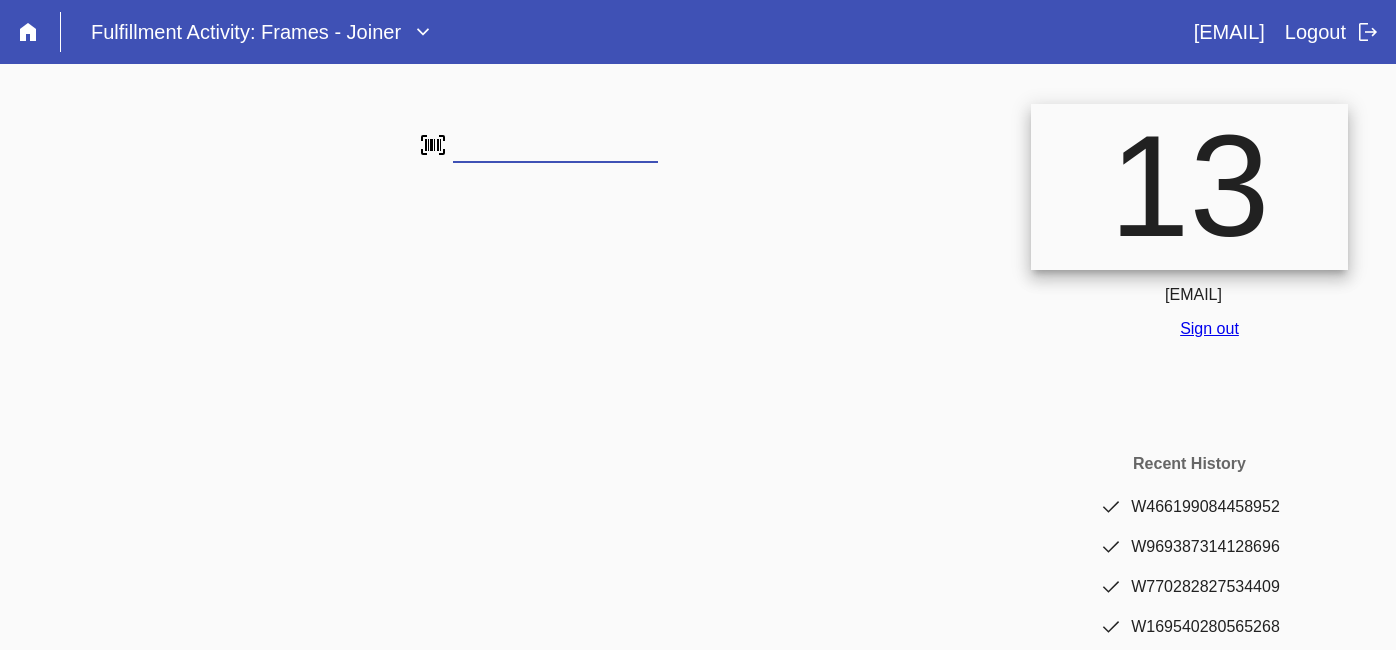 scroll, scrollTop: 0, scrollLeft: 0, axis: both 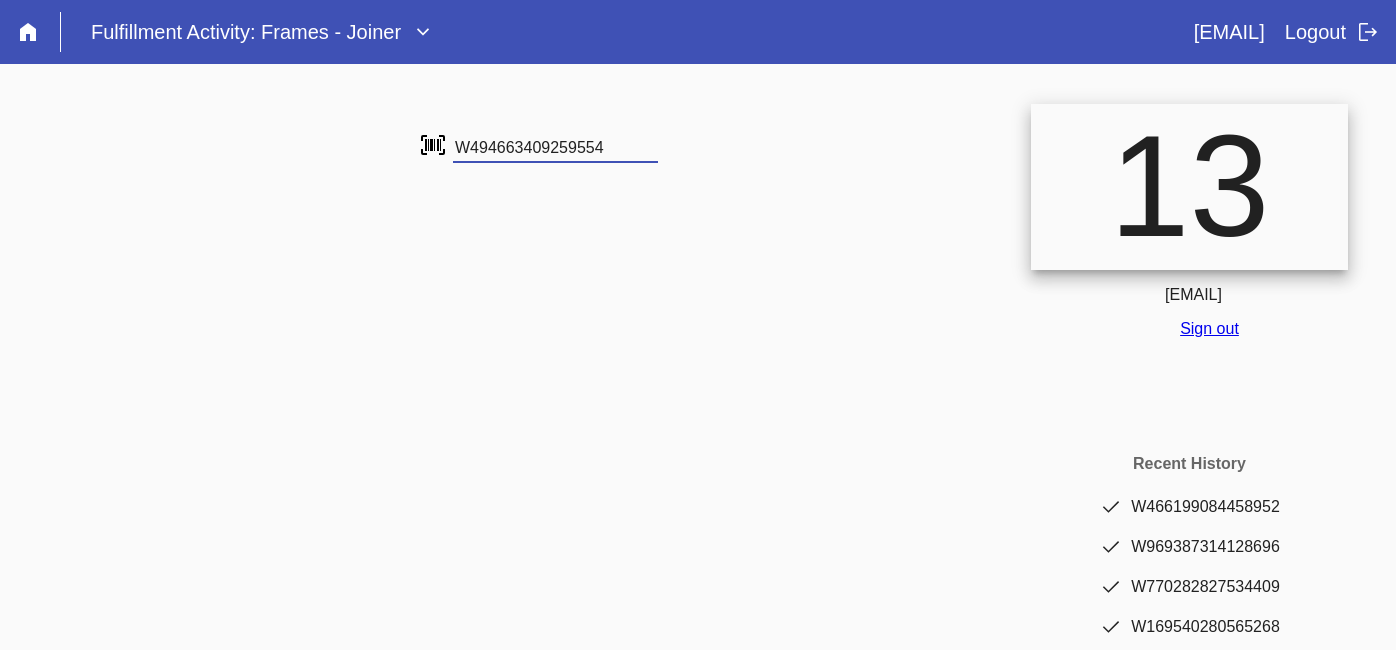 type on "W494663409259554" 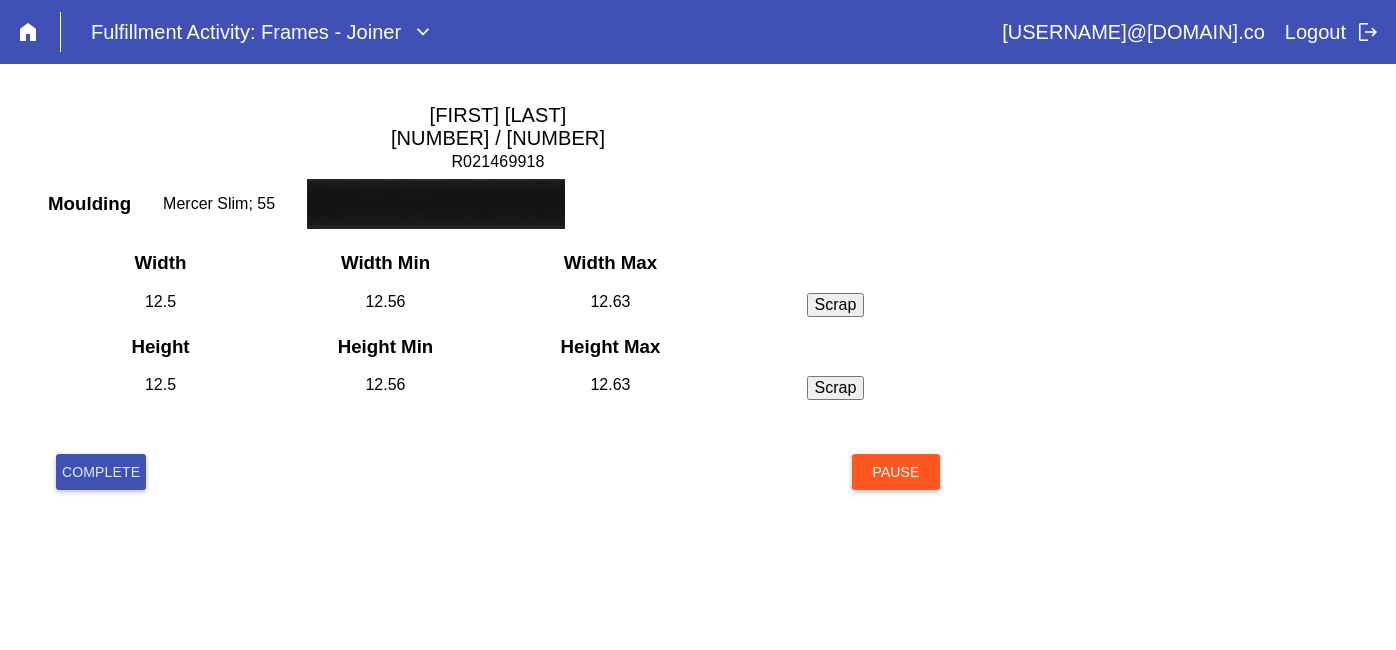 scroll, scrollTop: 0, scrollLeft: 0, axis: both 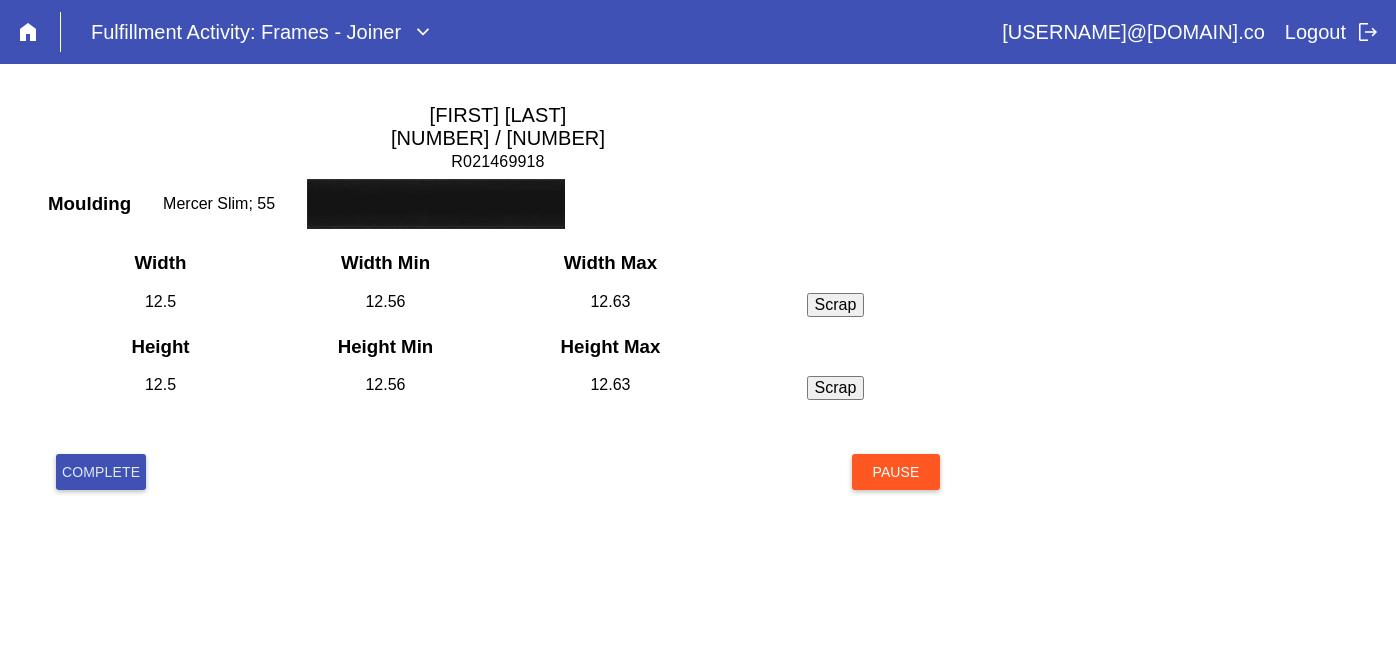 click on "Complete" at bounding box center [101, 472] 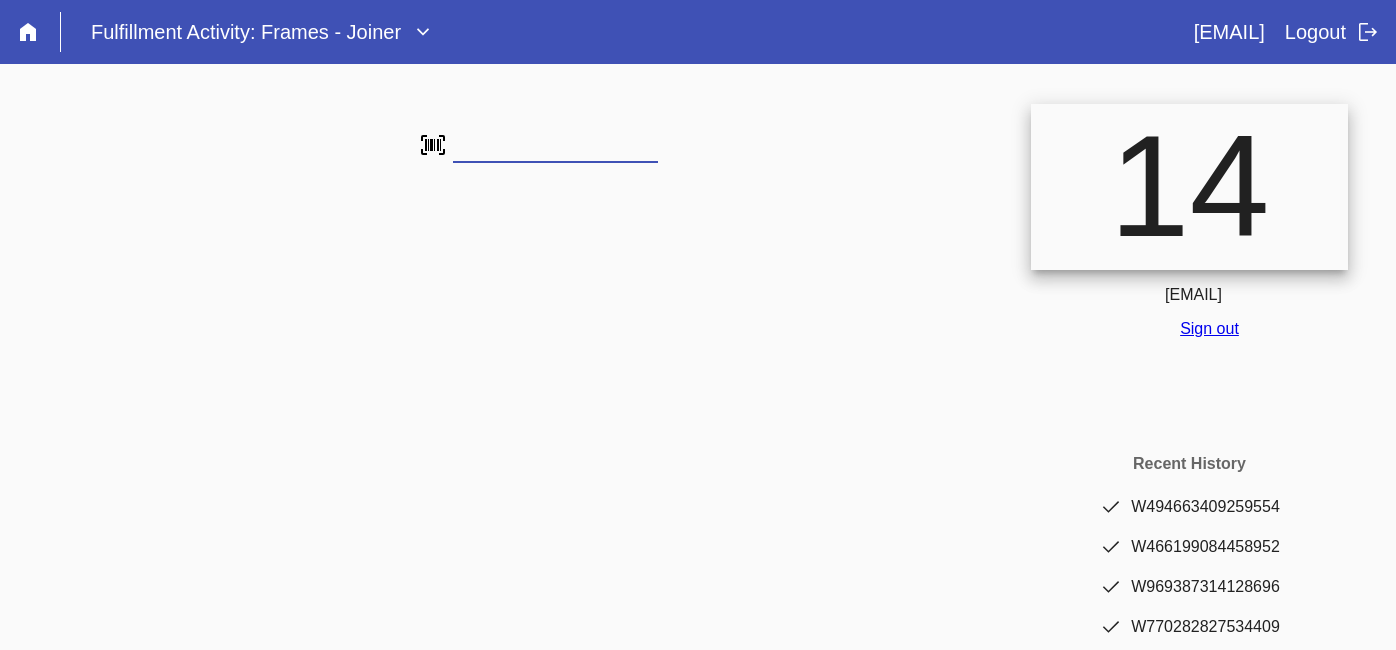 scroll, scrollTop: 0, scrollLeft: 0, axis: both 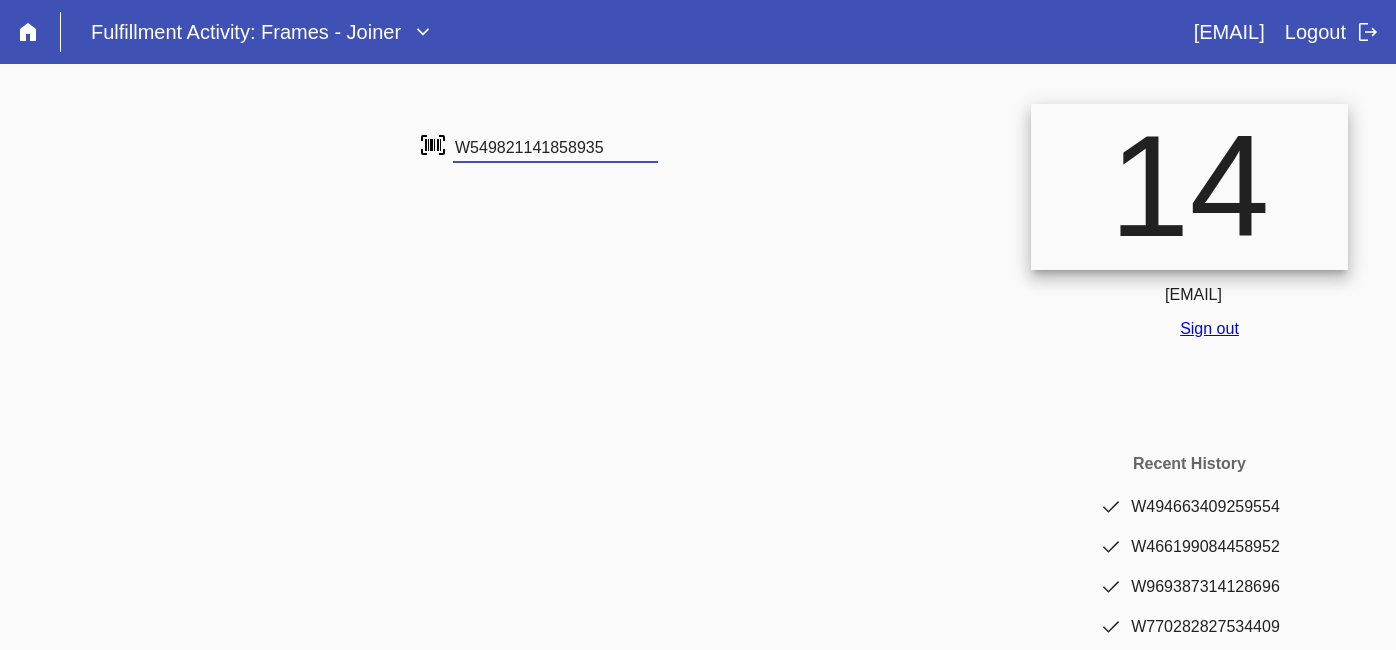 type on "W549821141858935" 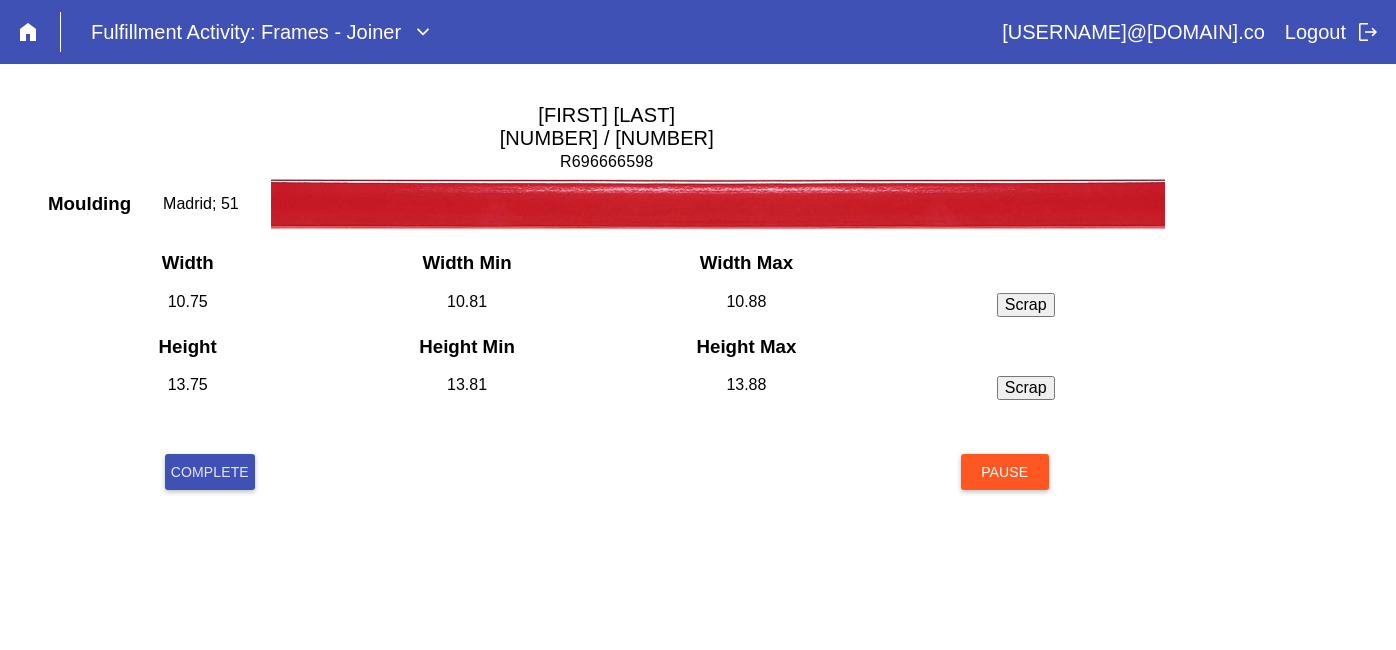 scroll, scrollTop: 0, scrollLeft: 0, axis: both 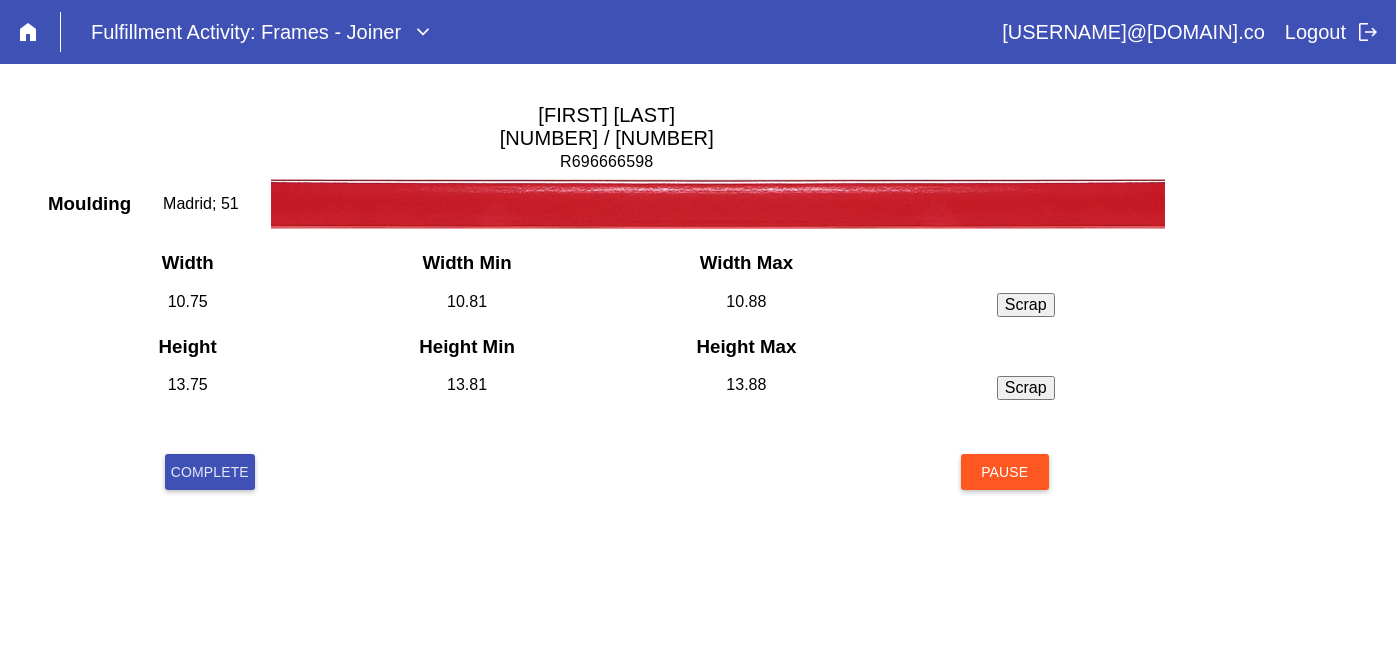 click on "Complete" at bounding box center (210, 472) 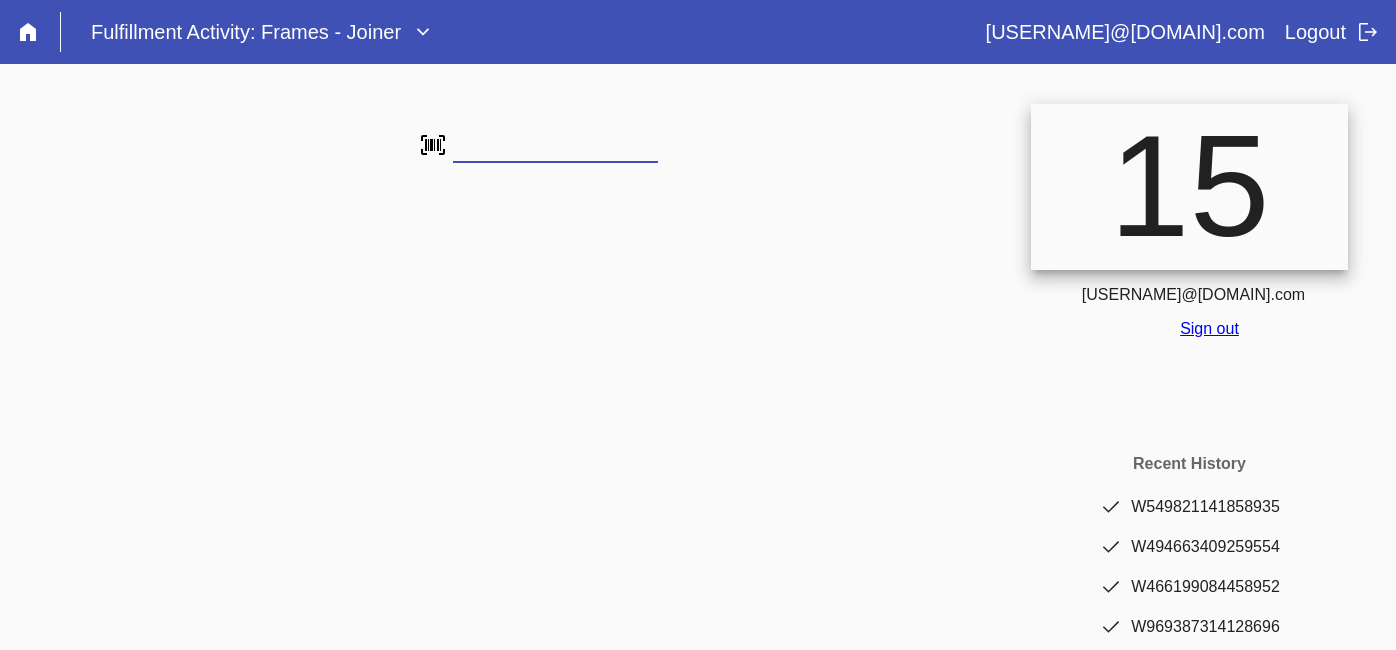 scroll, scrollTop: 0, scrollLeft: 0, axis: both 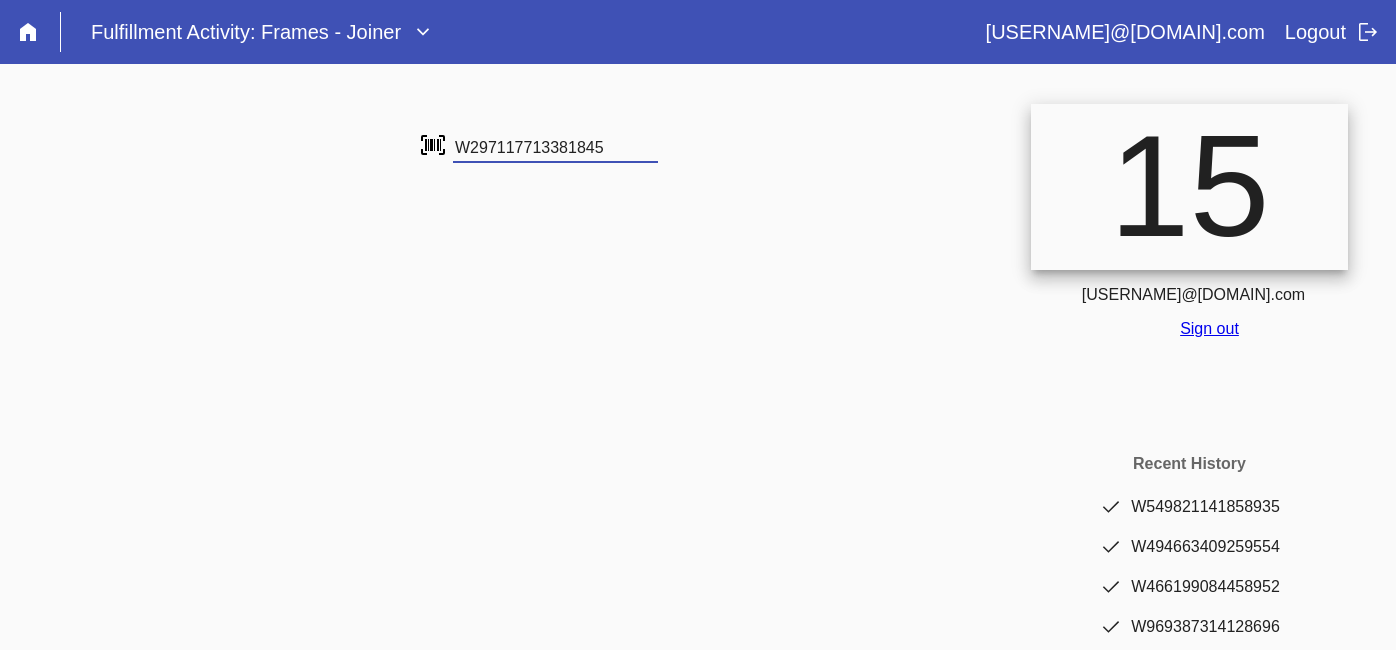 type on "W297117713381845" 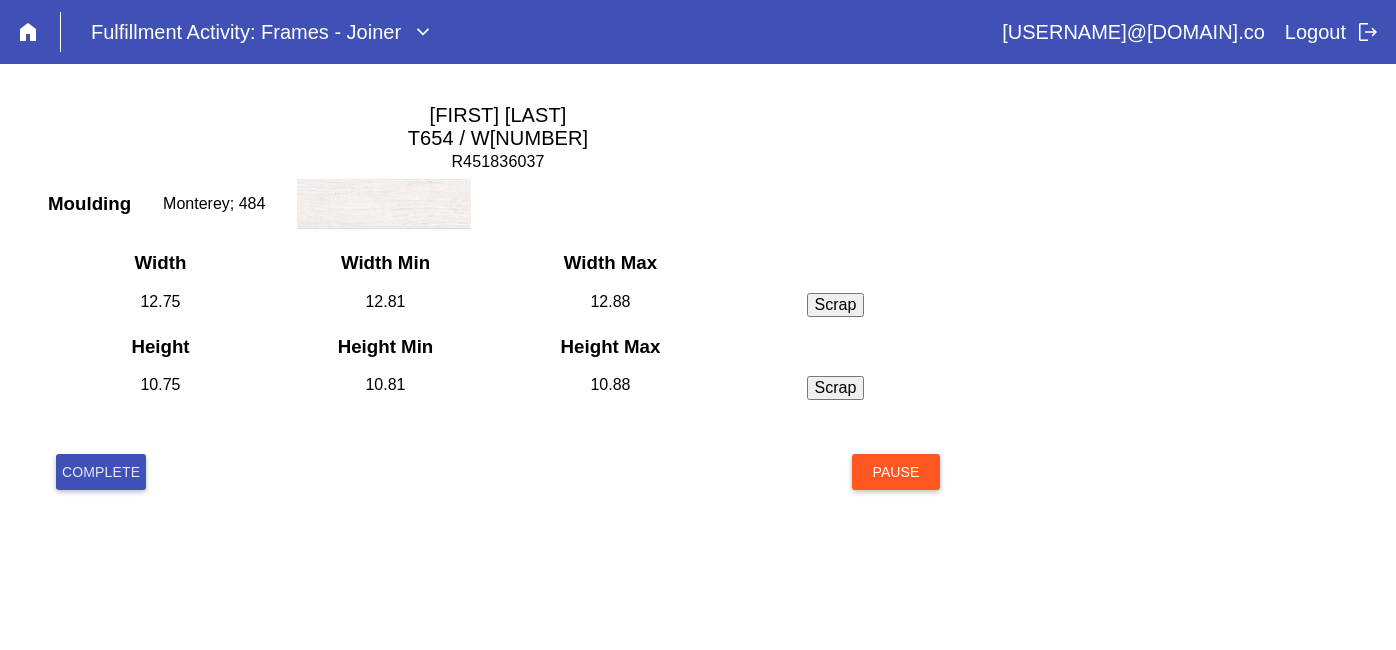 scroll, scrollTop: 0, scrollLeft: 0, axis: both 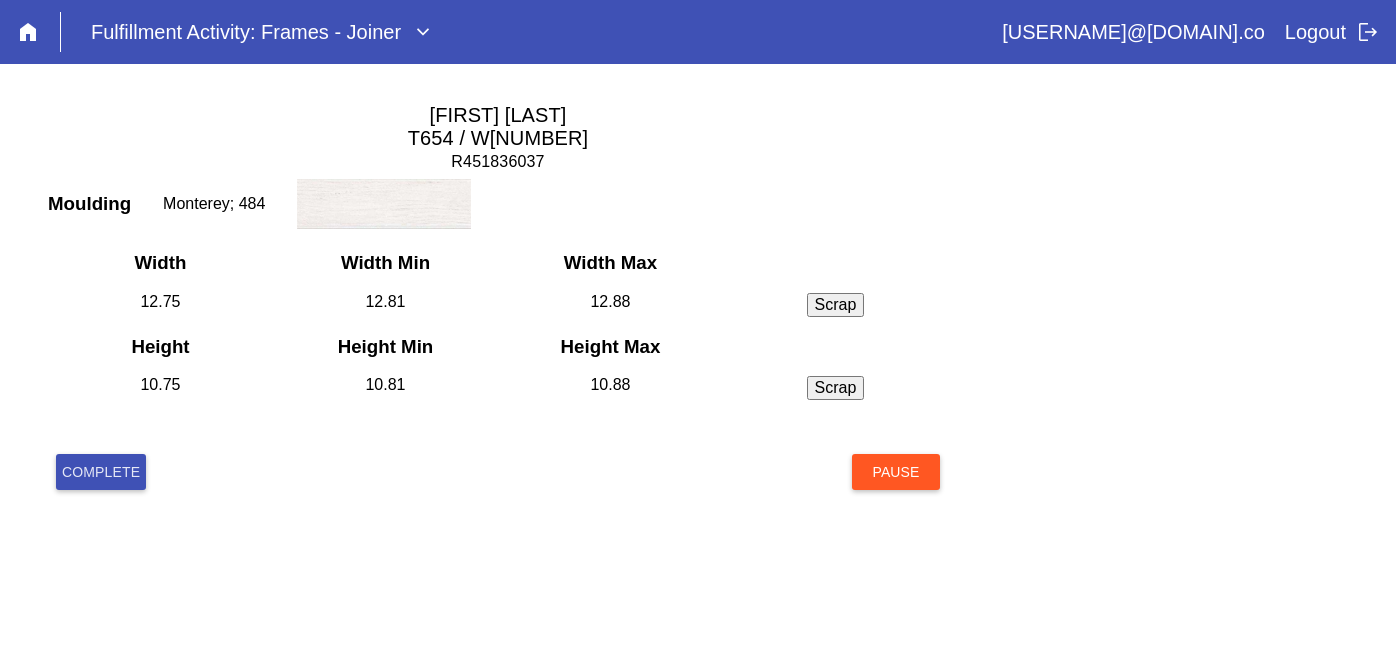 click on "Complete" at bounding box center (101, 472) 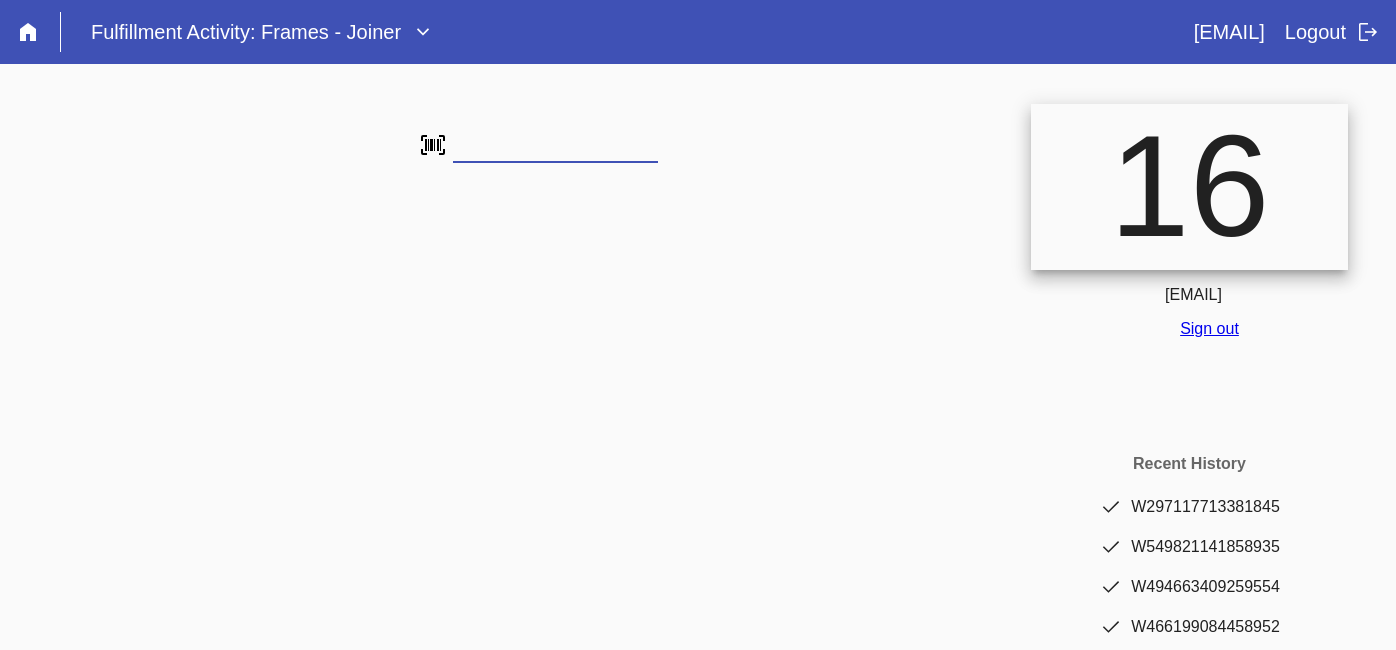 scroll, scrollTop: 0, scrollLeft: 0, axis: both 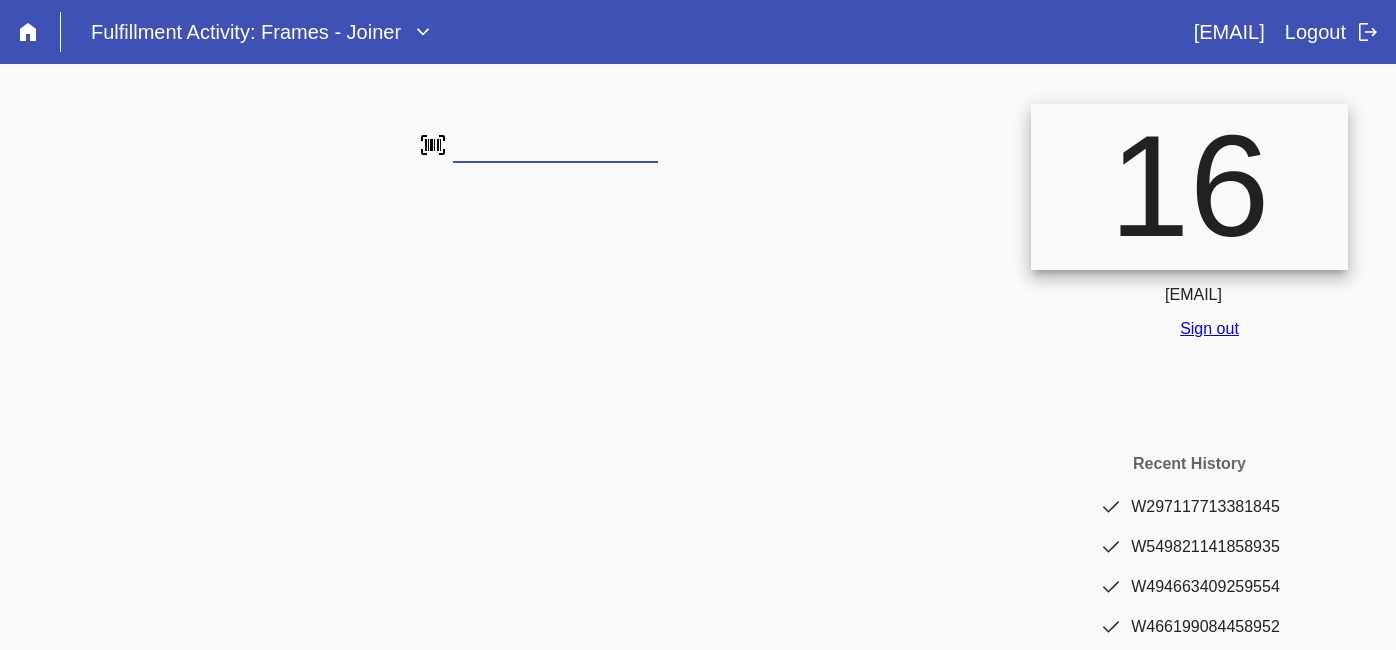 type on "W668376199803069" 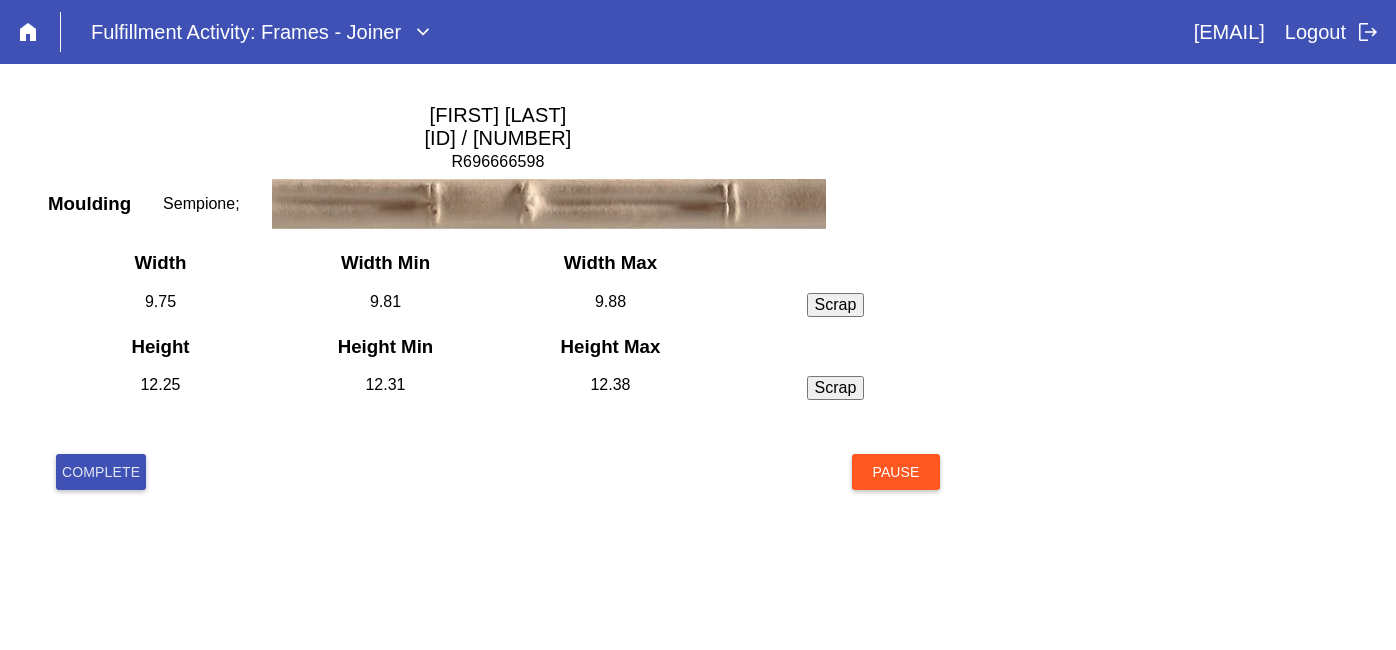 scroll, scrollTop: 0, scrollLeft: 0, axis: both 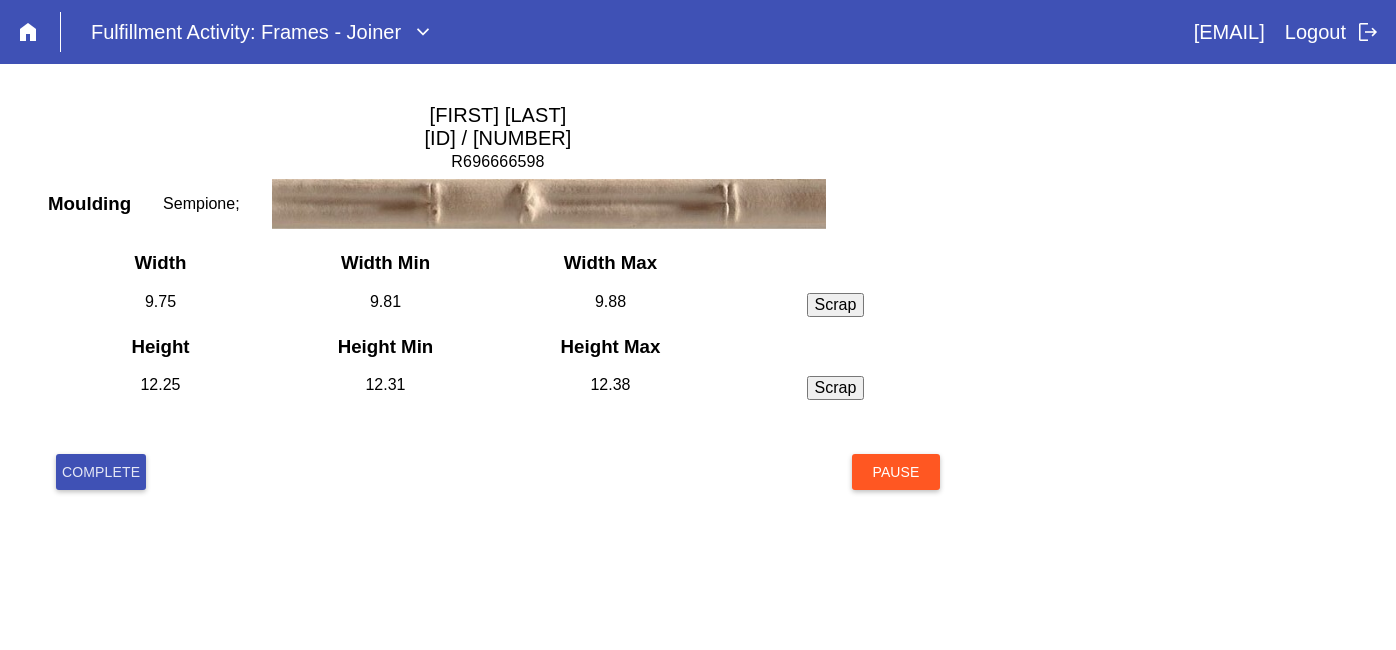 click on "Complete" at bounding box center (101, 472) 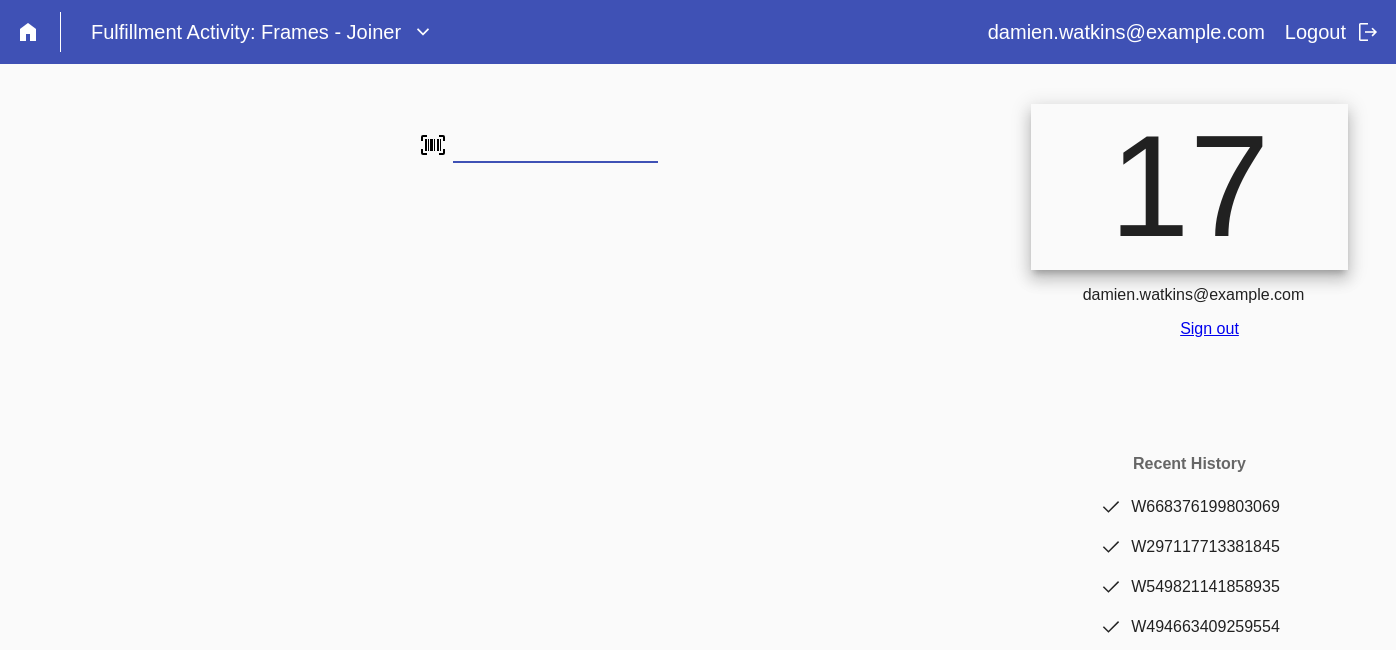scroll, scrollTop: 0, scrollLeft: 0, axis: both 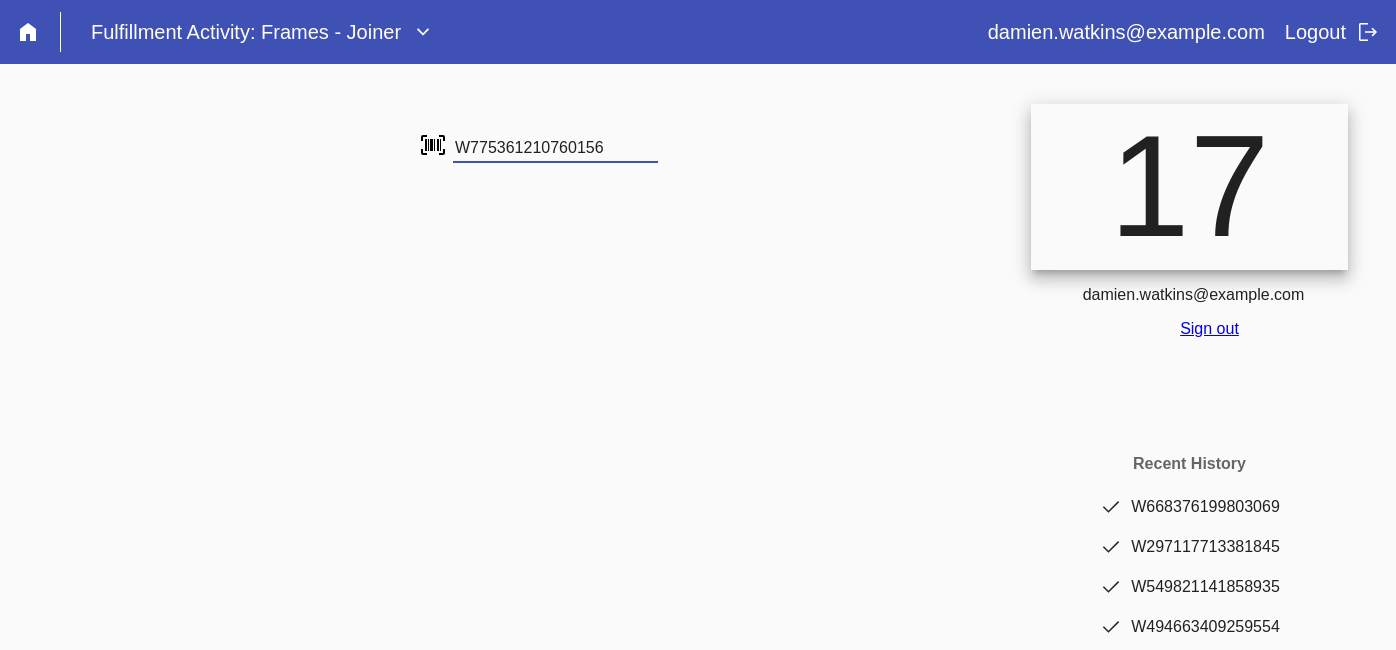 type on "W775361210760156" 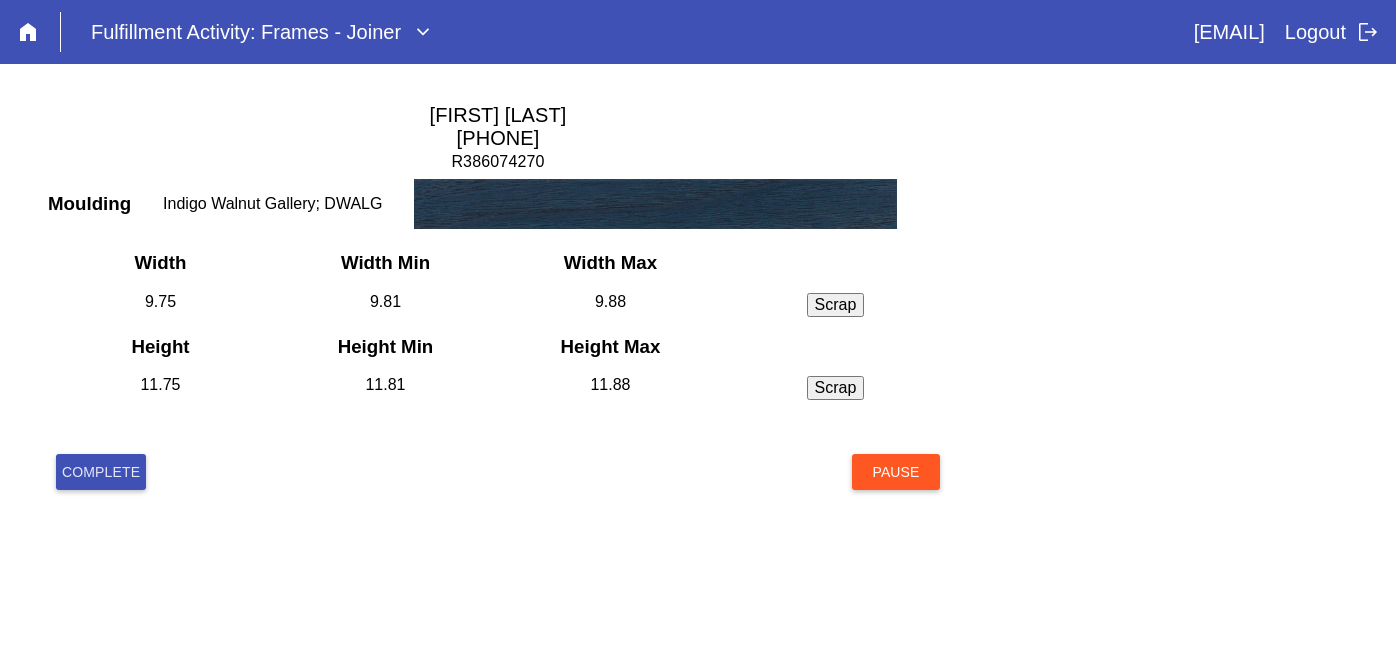 scroll, scrollTop: 0, scrollLeft: 0, axis: both 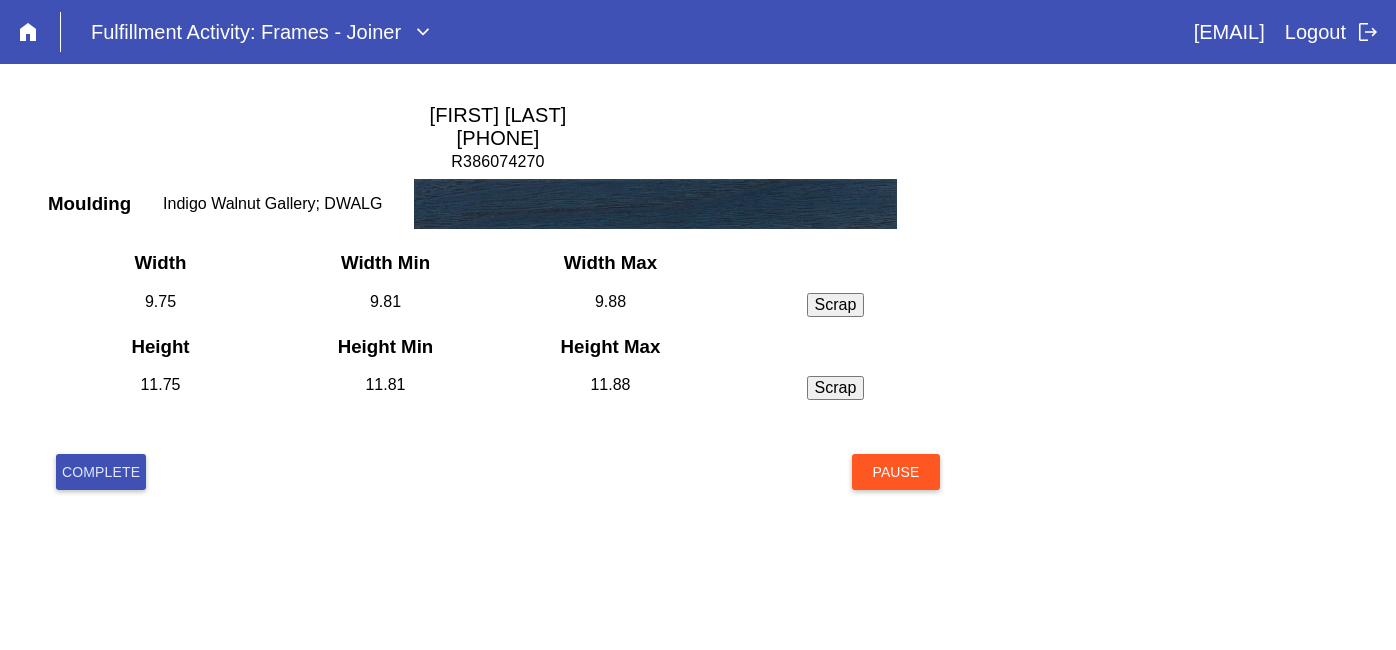 click on "Complete" at bounding box center (101, 472) 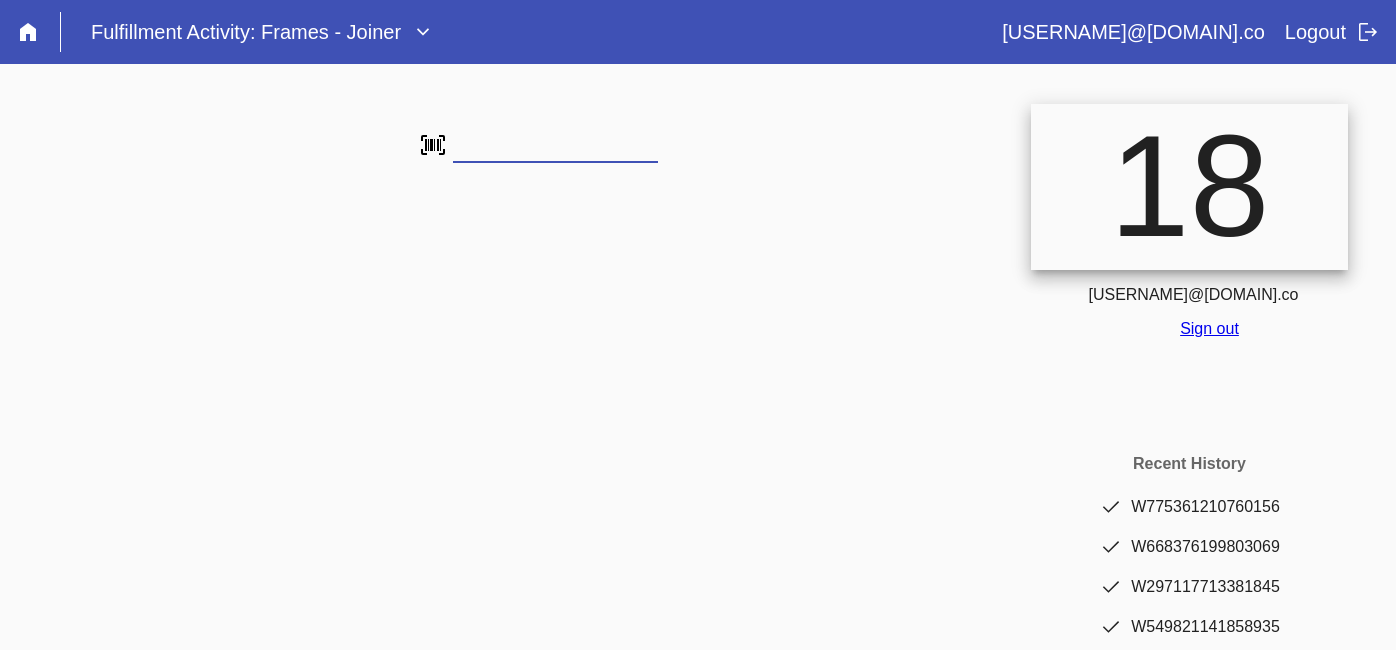 scroll, scrollTop: 0, scrollLeft: 0, axis: both 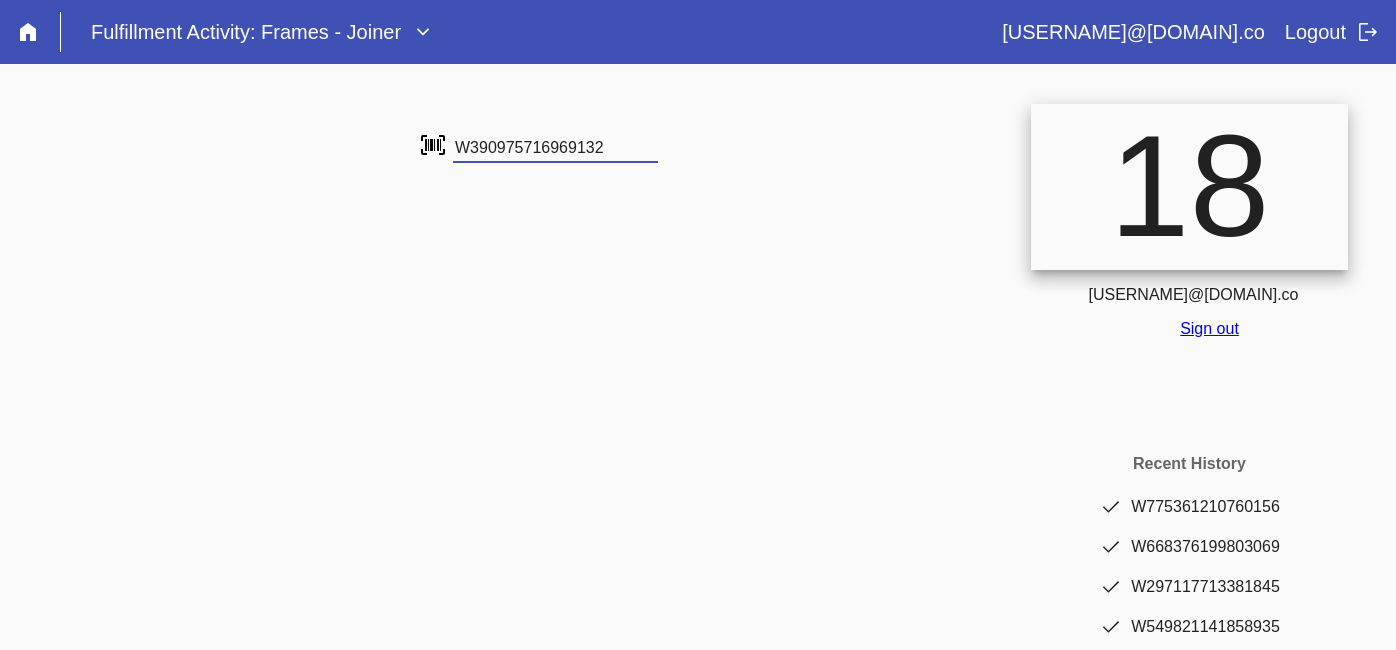 type on "W390975716969132" 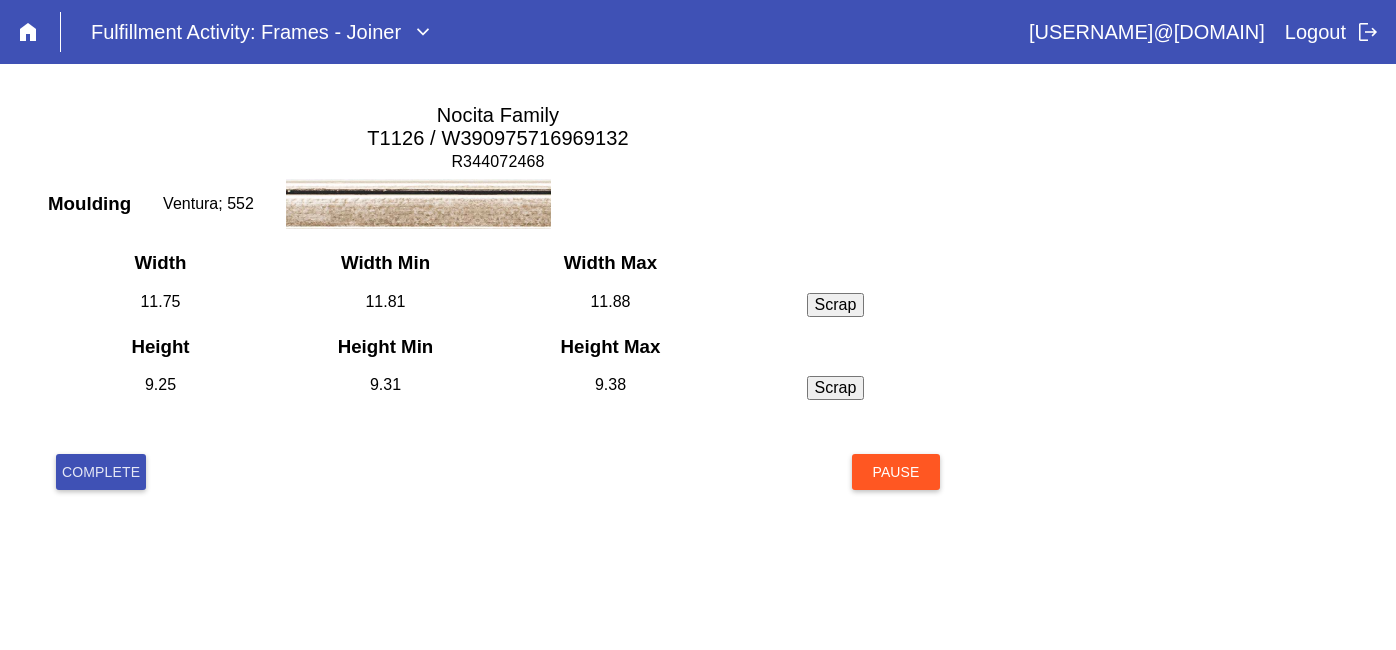 scroll, scrollTop: 0, scrollLeft: 0, axis: both 